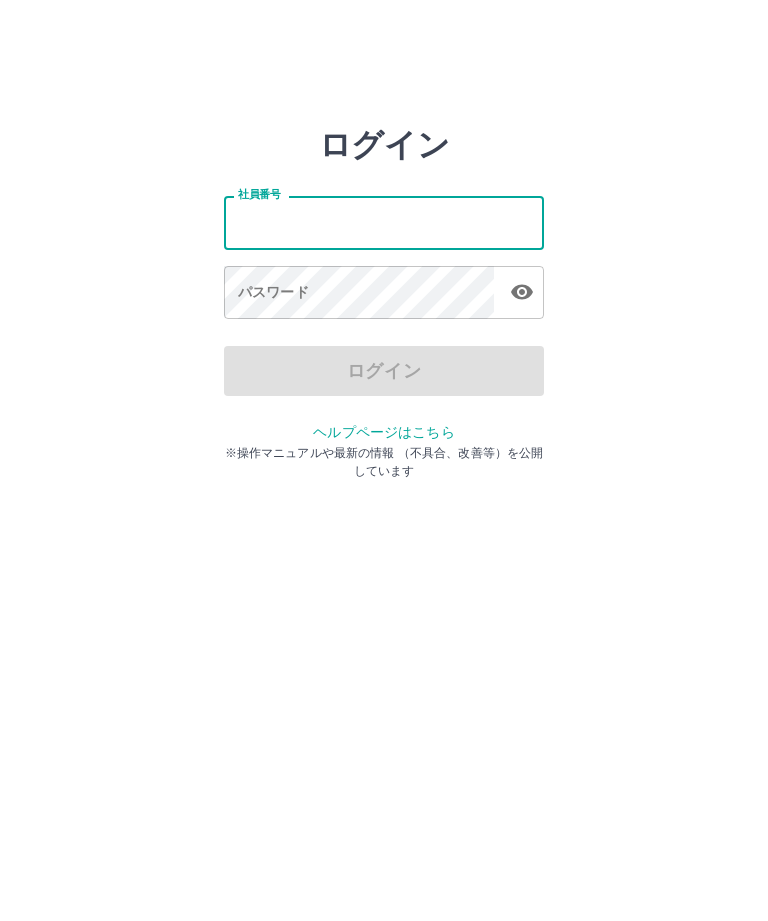 scroll, scrollTop: 0, scrollLeft: 0, axis: both 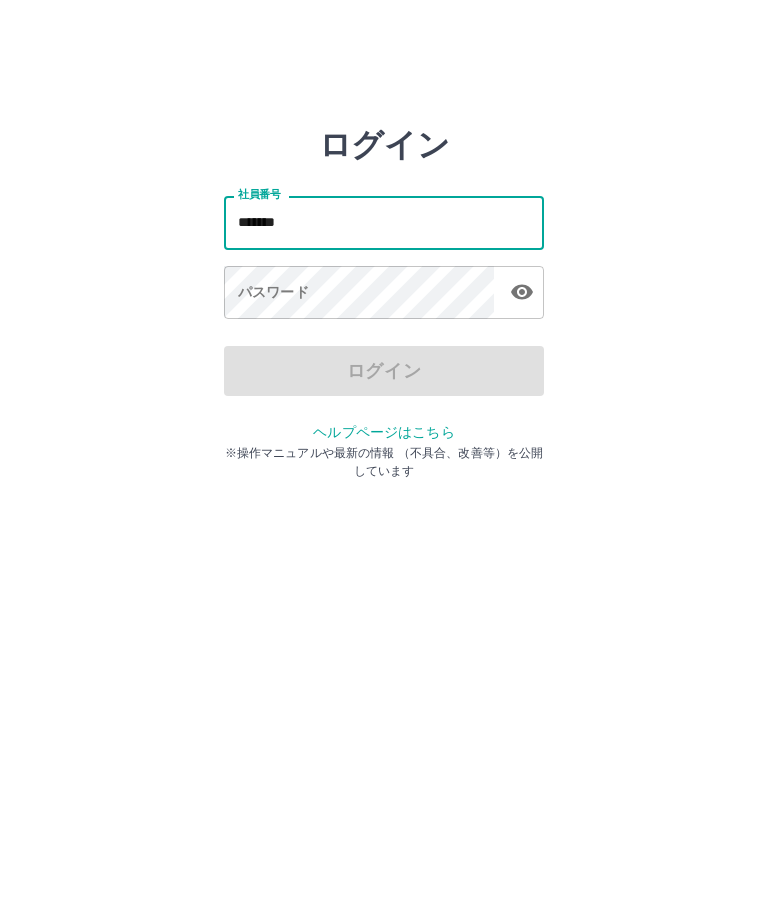 type on "*******" 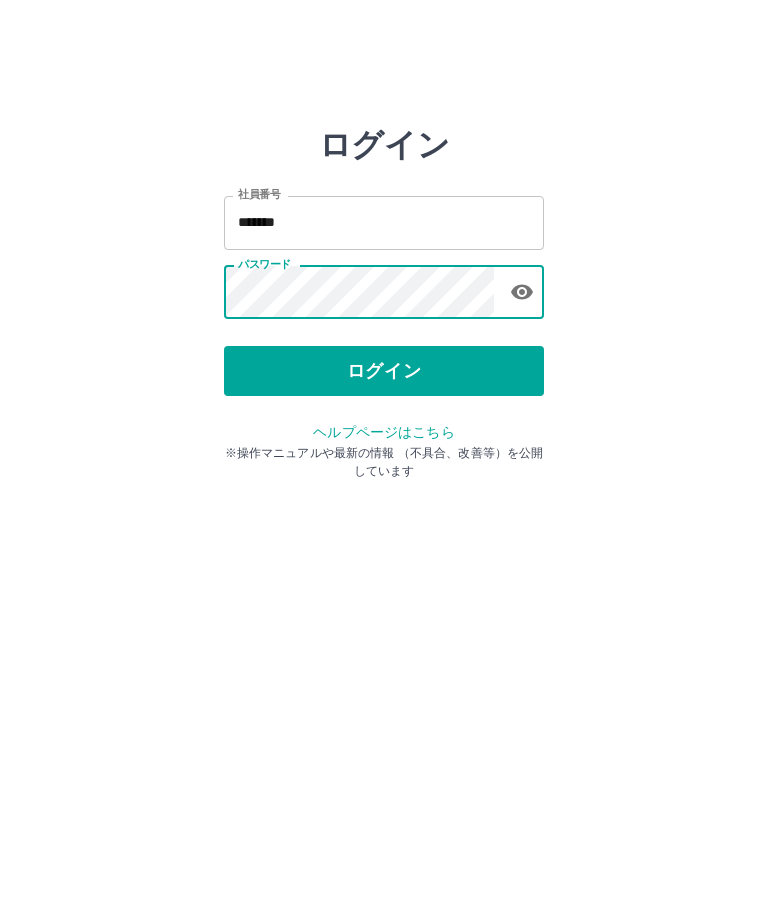 click on "ログイン" at bounding box center [384, 371] 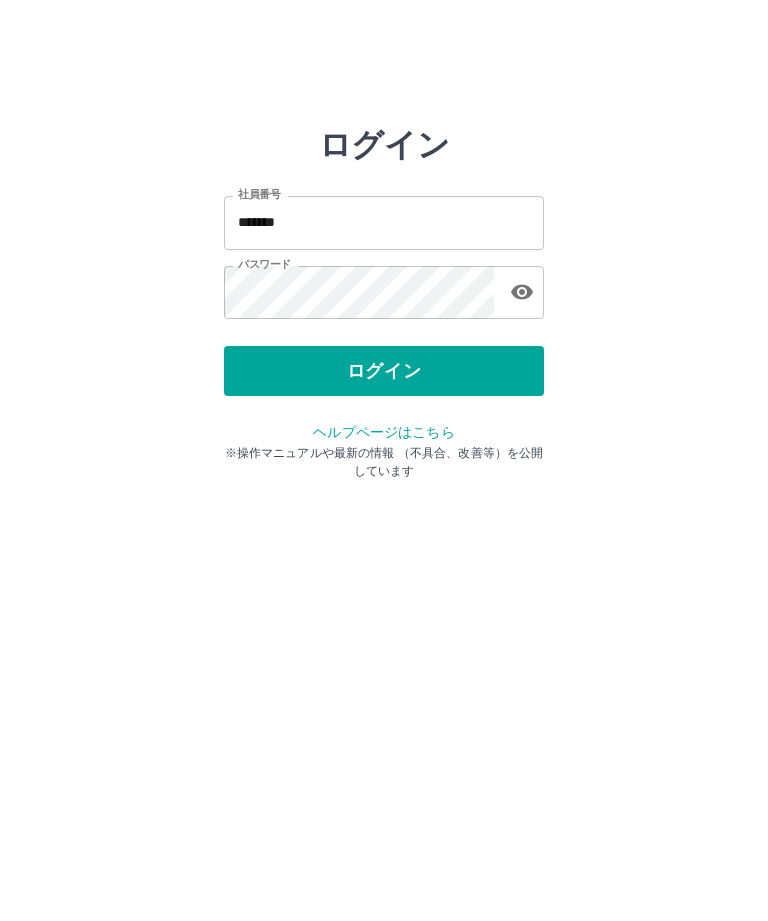 click on "ログイン" at bounding box center [384, 371] 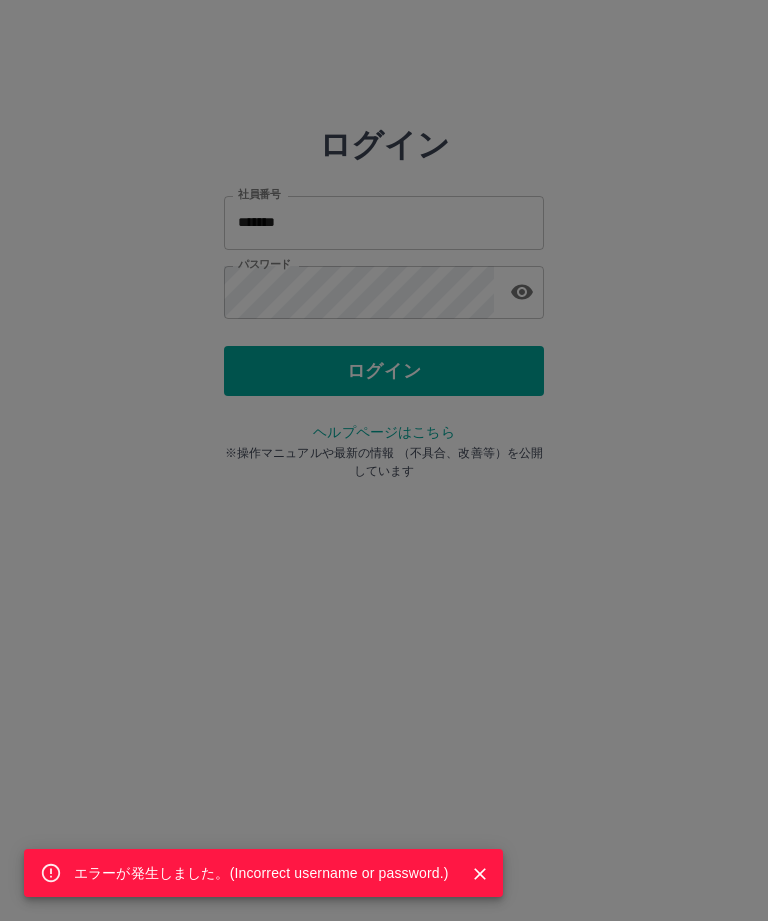 click on "エラーが発生しました。( Incorrect username or password. )" at bounding box center (384, 460) 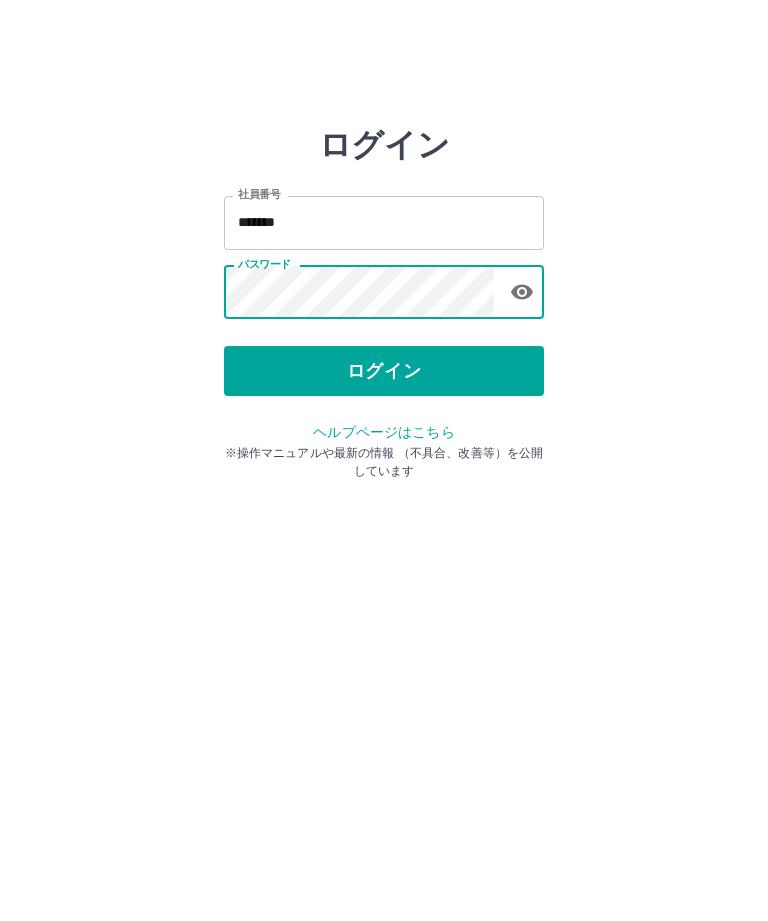 click on "ログイン" at bounding box center (384, 371) 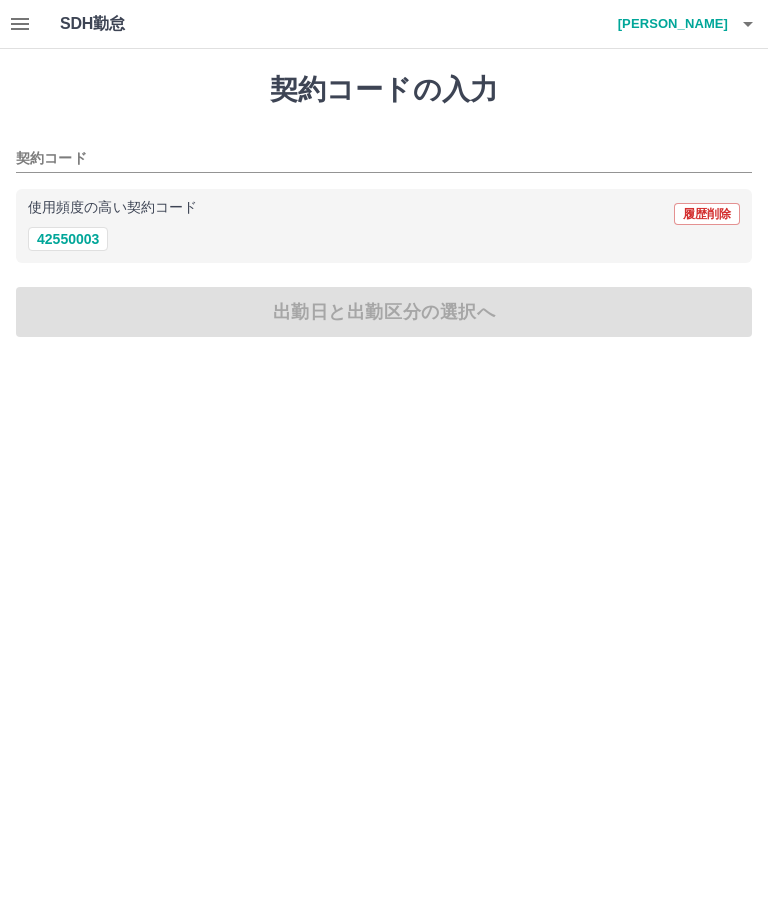 scroll, scrollTop: 0, scrollLeft: 0, axis: both 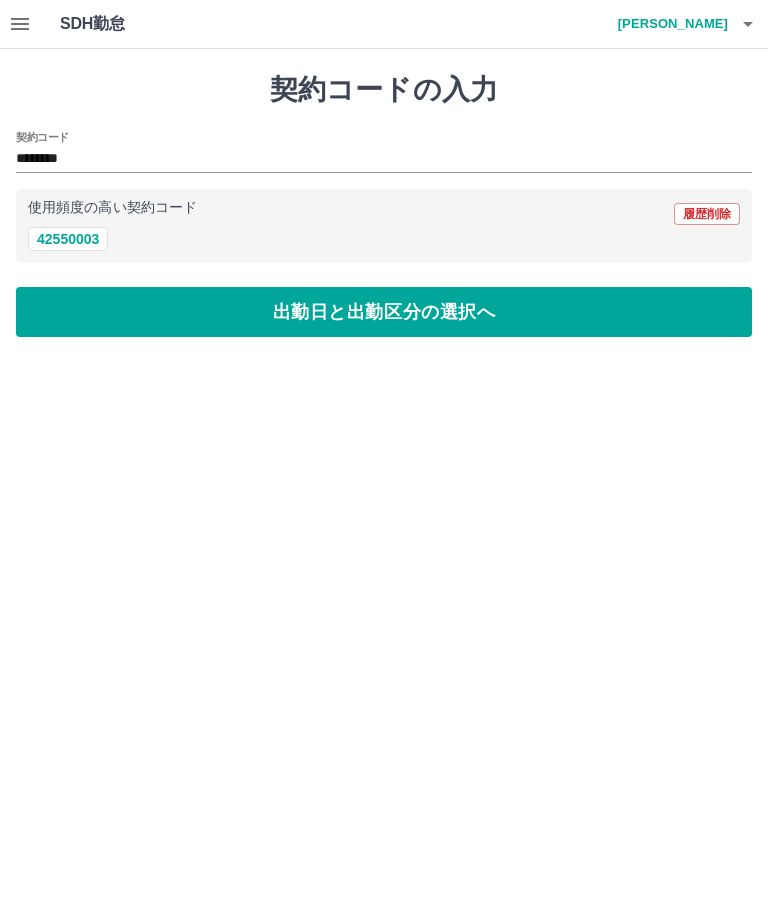click on "出勤日と出勤区分の選択へ" at bounding box center (384, 312) 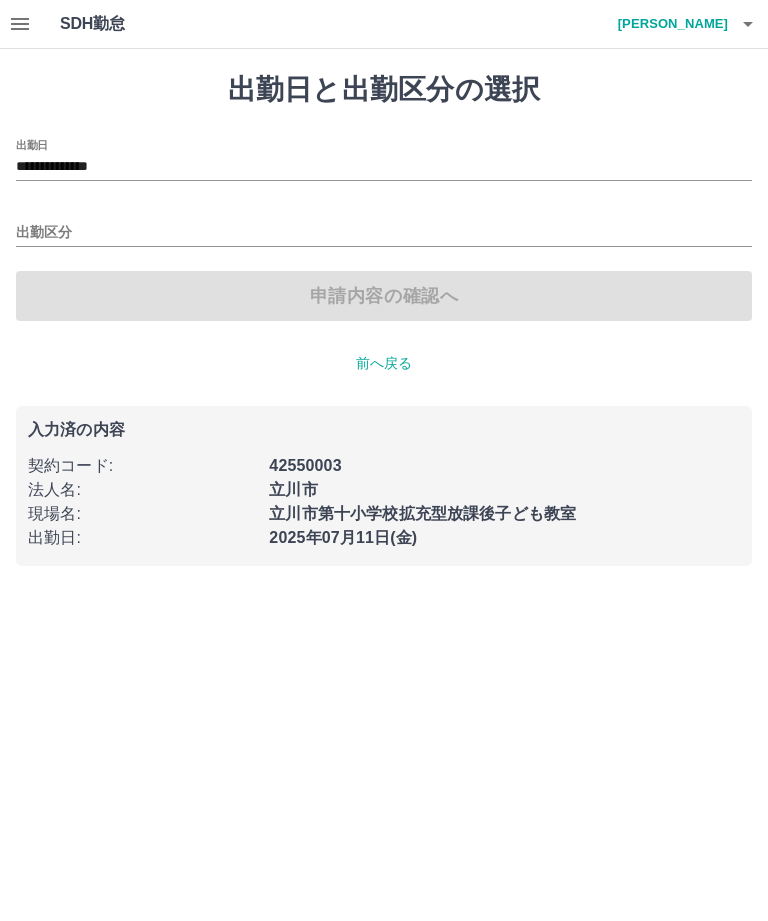 click on "出勤区分" at bounding box center (384, 233) 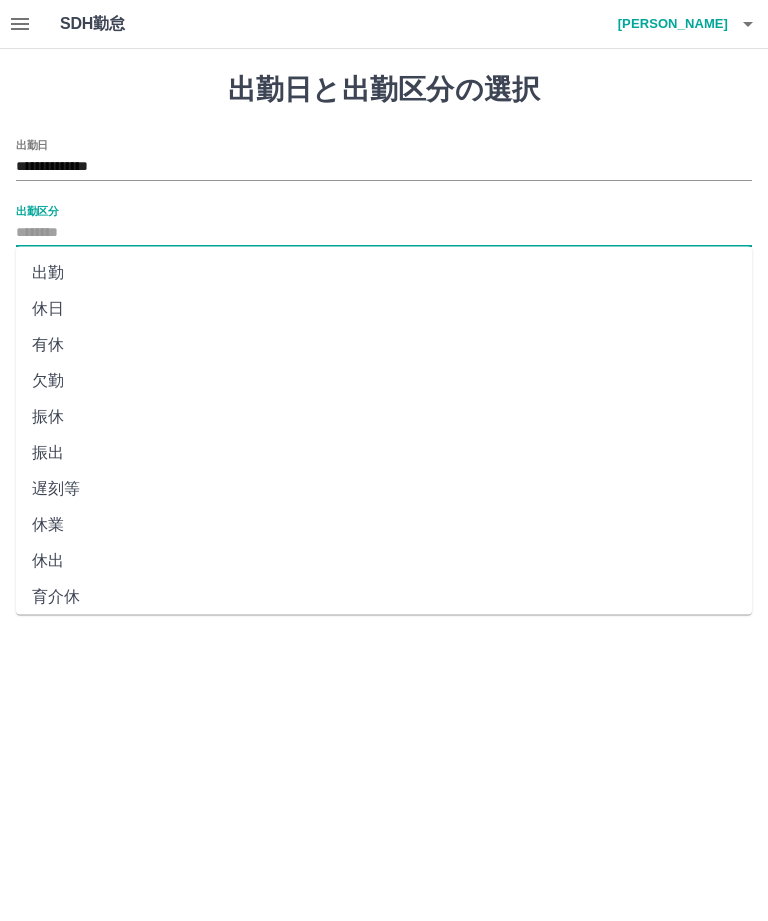 click on "出勤" at bounding box center (384, 273) 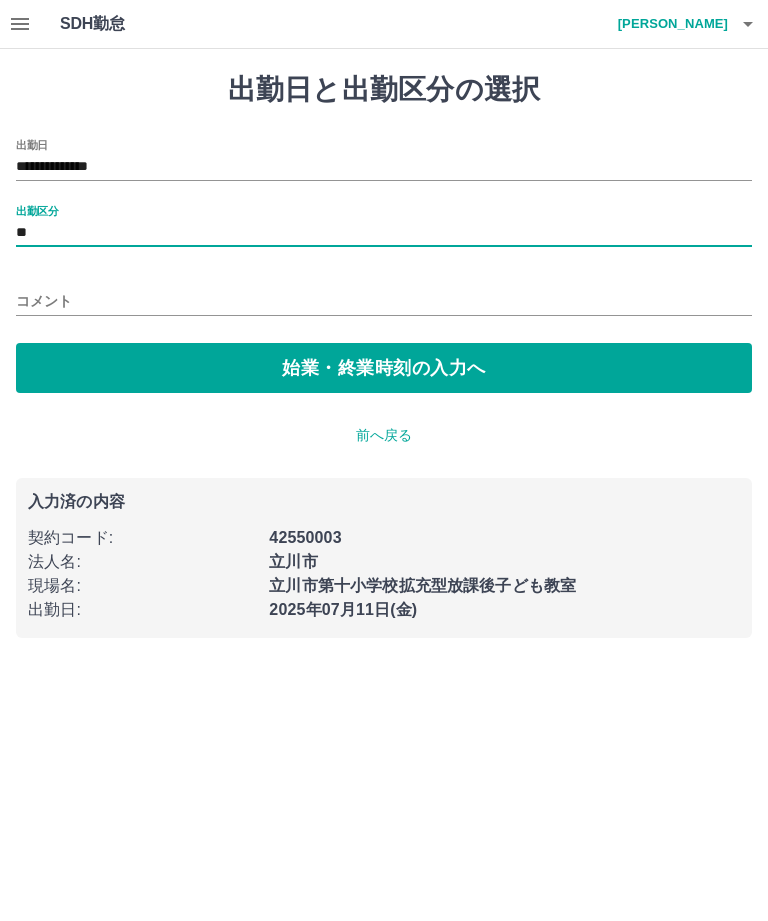 click on "始業・終業時刻の入力へ" at bounding box center (384, 368) 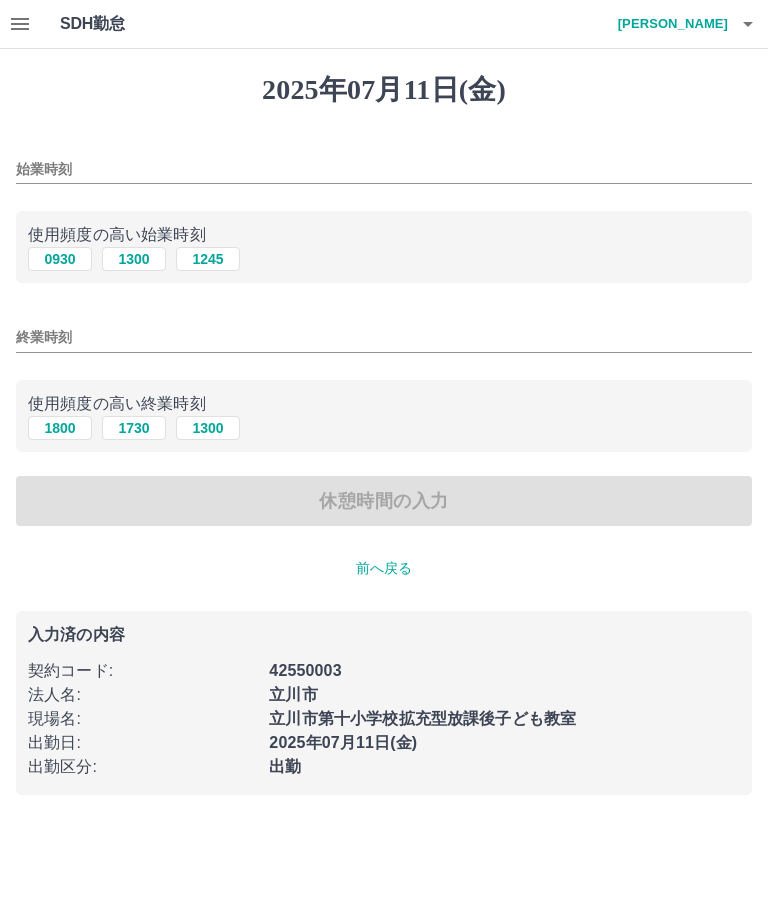 click on "1300" at bounding box center [134, 259] 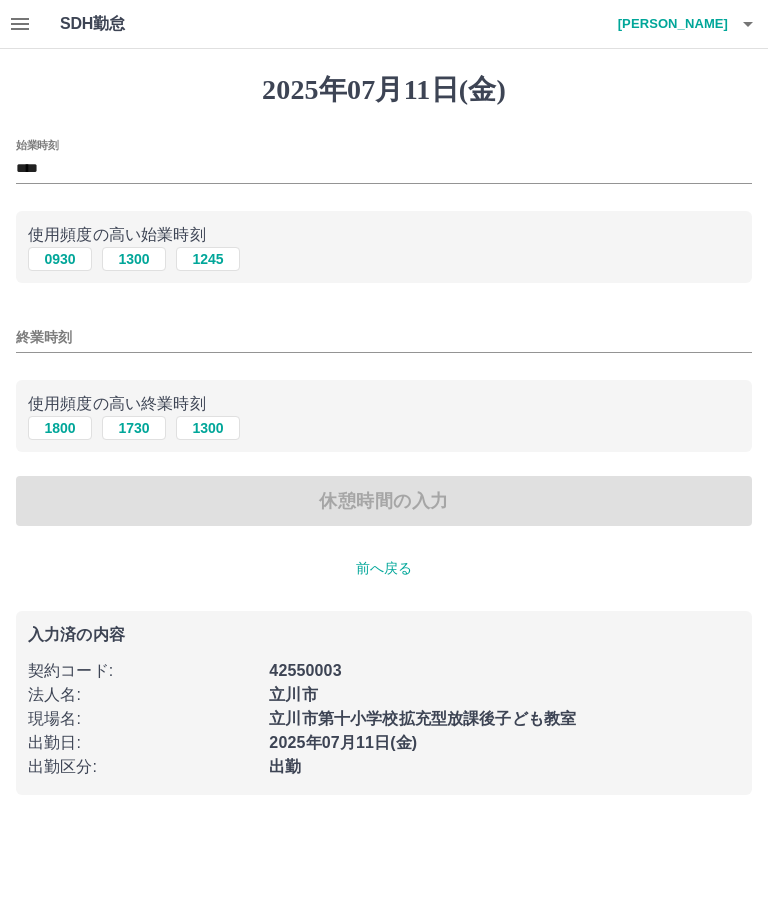 click on "1730" at bounding box center (134, 428) 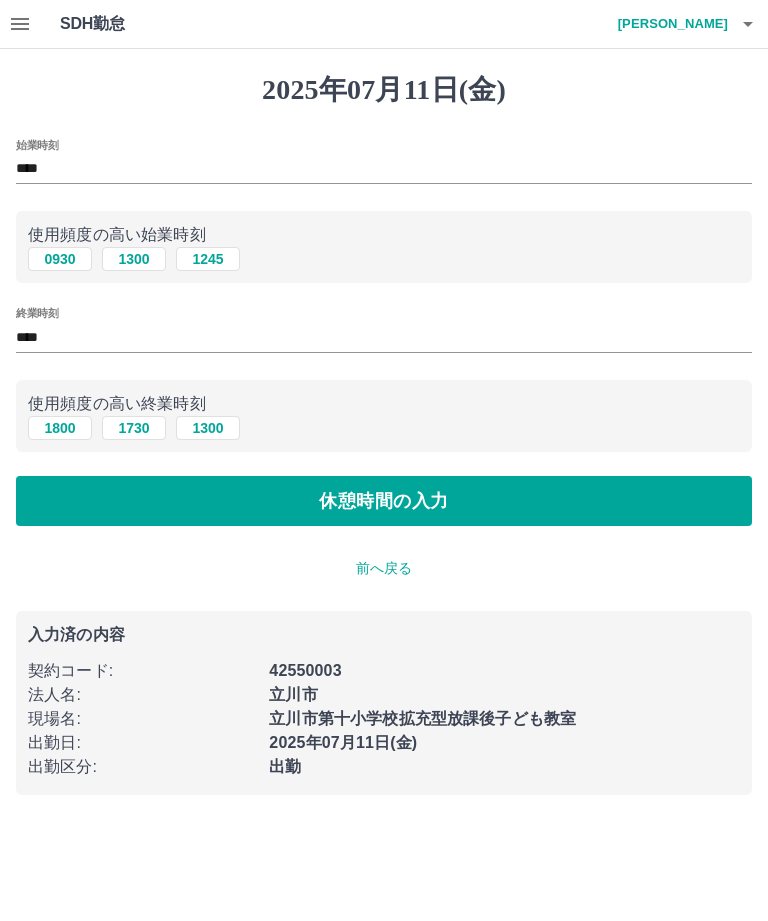 click on "休憩時間の入力" at bounding box center (384, 501) 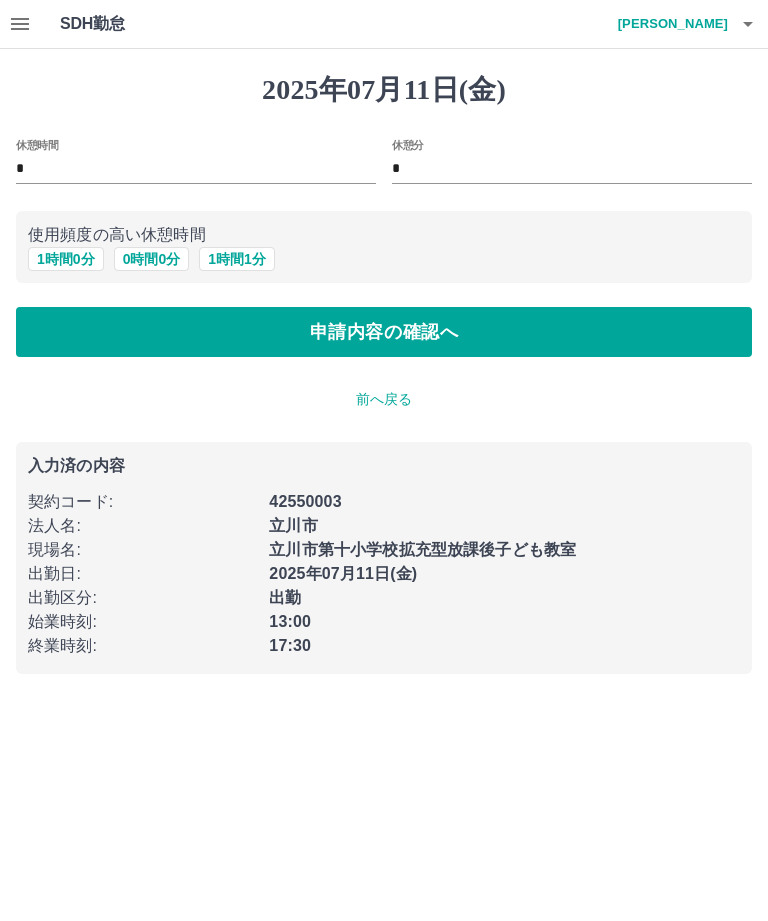 click on "0 時間 0 分" at bounding box center (152, 259) 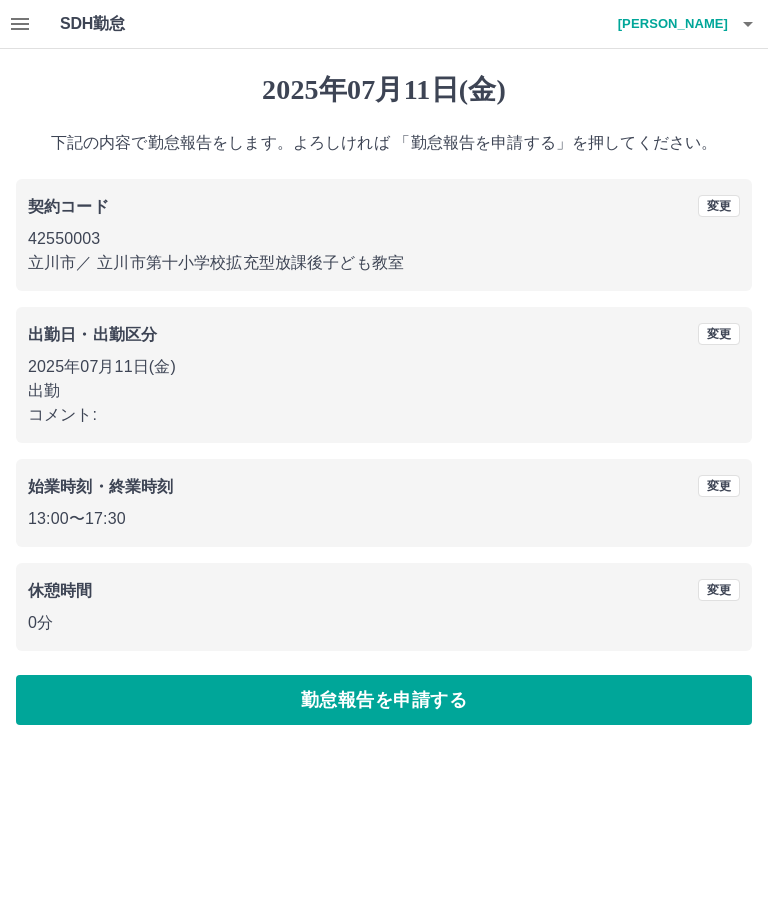 click on "勤怠報告を申請する" at bounding box center (384, 700) 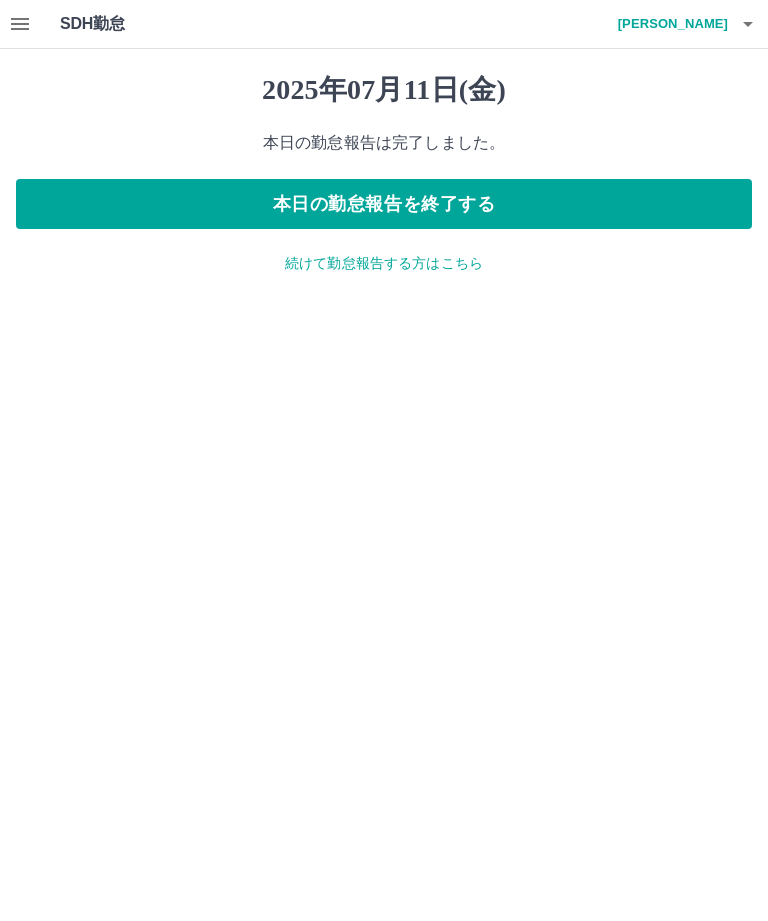 click on "本日の勤怠報告を終了する" at bounding box center [384, 204] 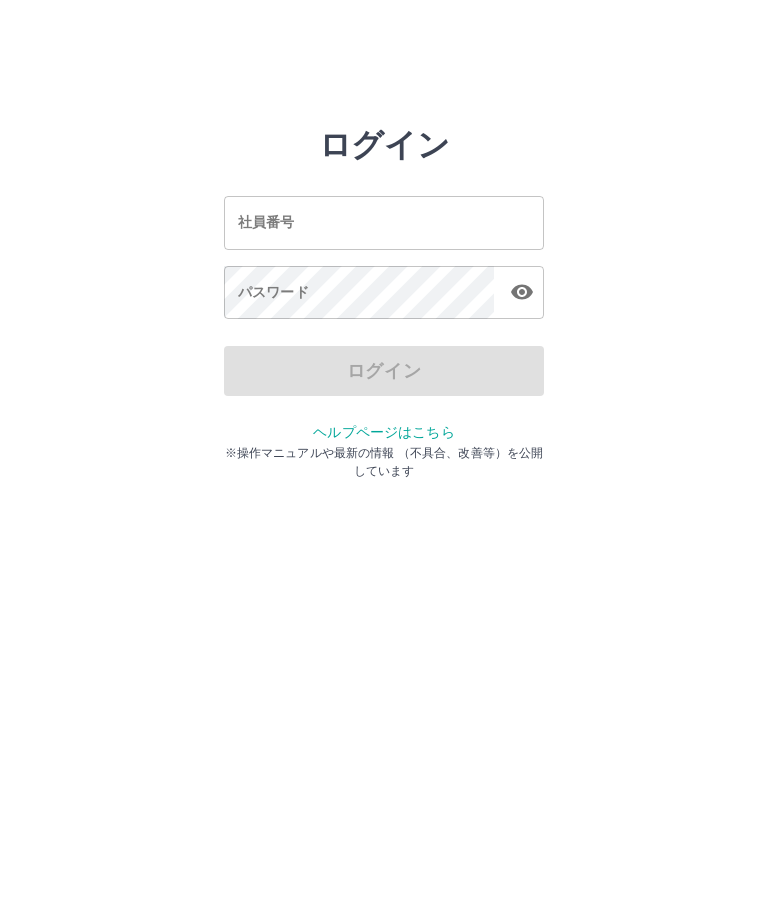 scroll, scrollTop: 0, scrollLeft: 0, axis: both 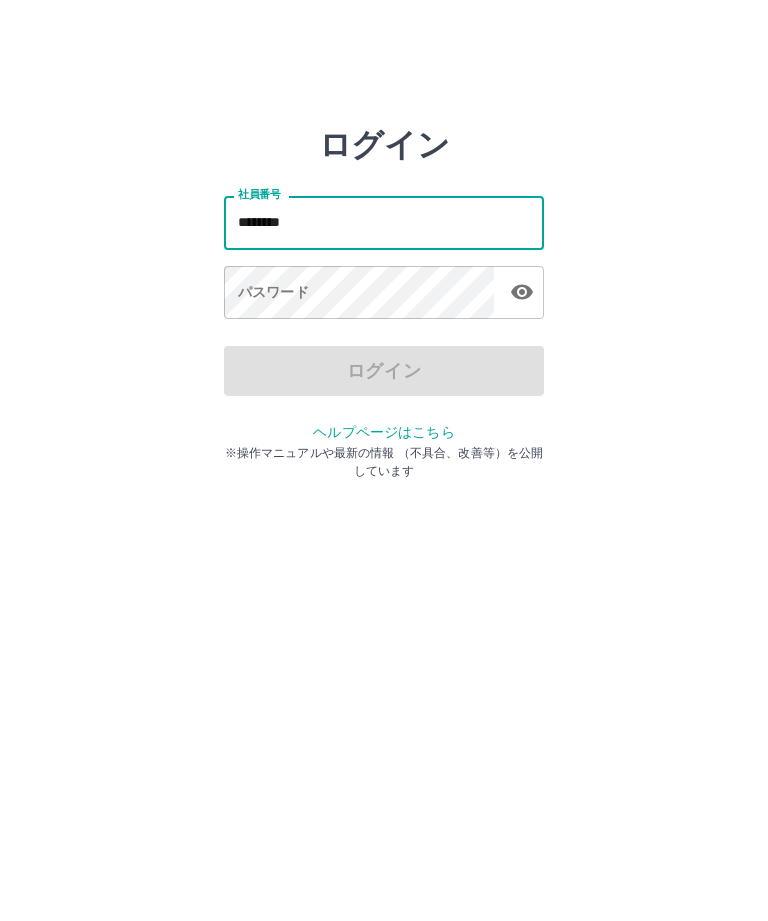 type on "*******" 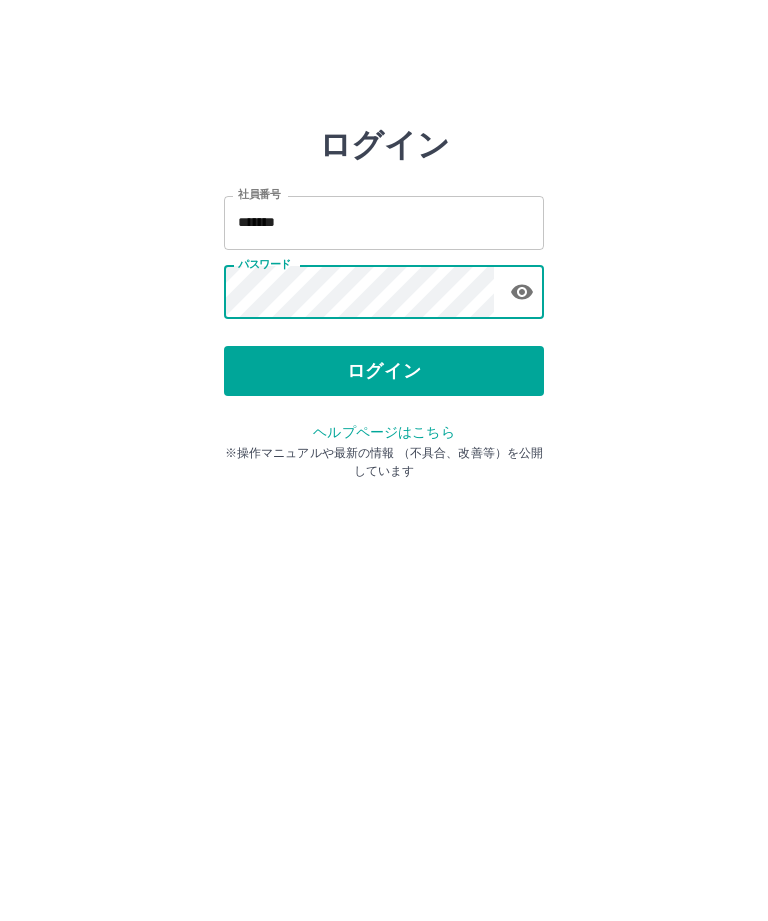 click on "ログイン 社員番号 ******* 社員番号 パスワード パスワード ログイン ヘルプページはこちら ※操作マニュアルや最新の情報 （不具合、改善等）を公開しています" at bounding box center (384, 223) 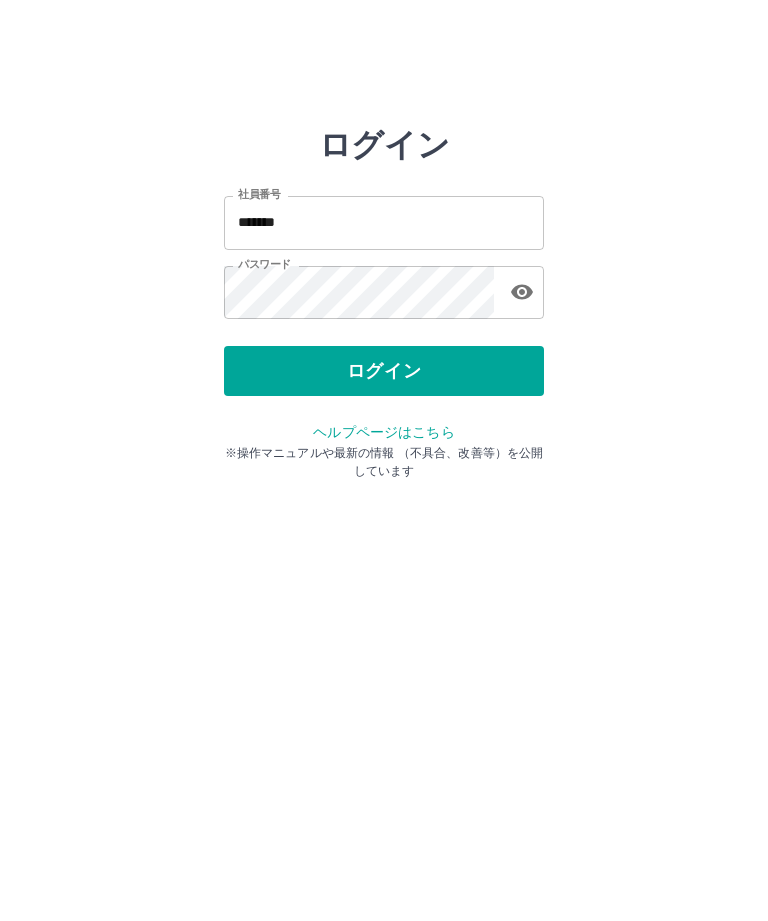 click on "ログイン" at bounding box center (384, 371) 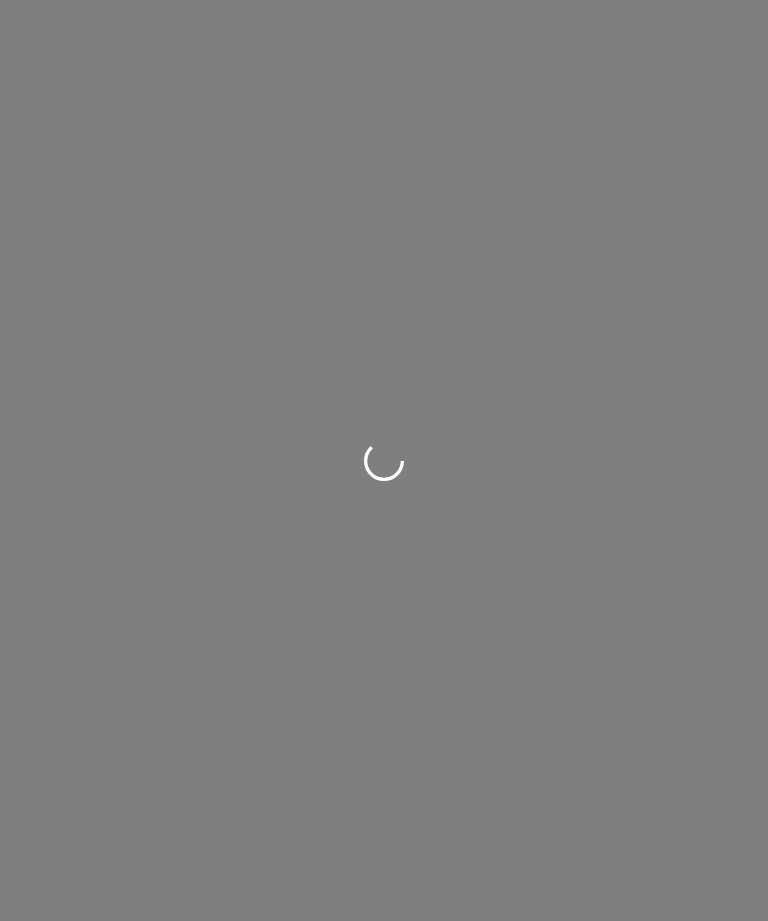scroll, scrollTop: 0, scrollLeft: 0, axis: both 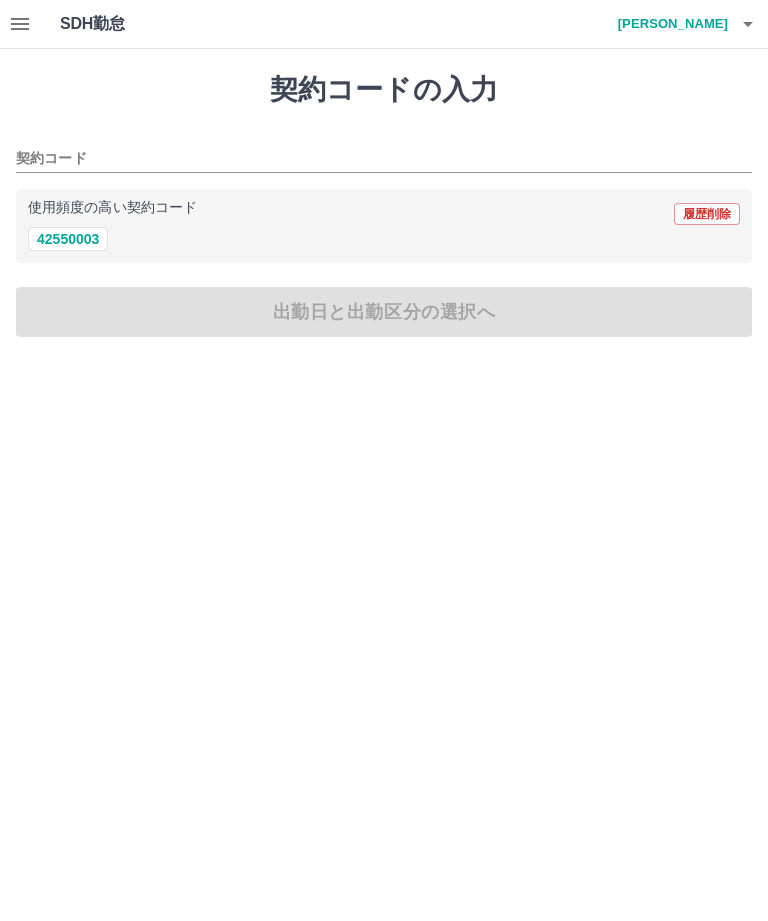 click on "42550003" at bounding box center (68, 239) 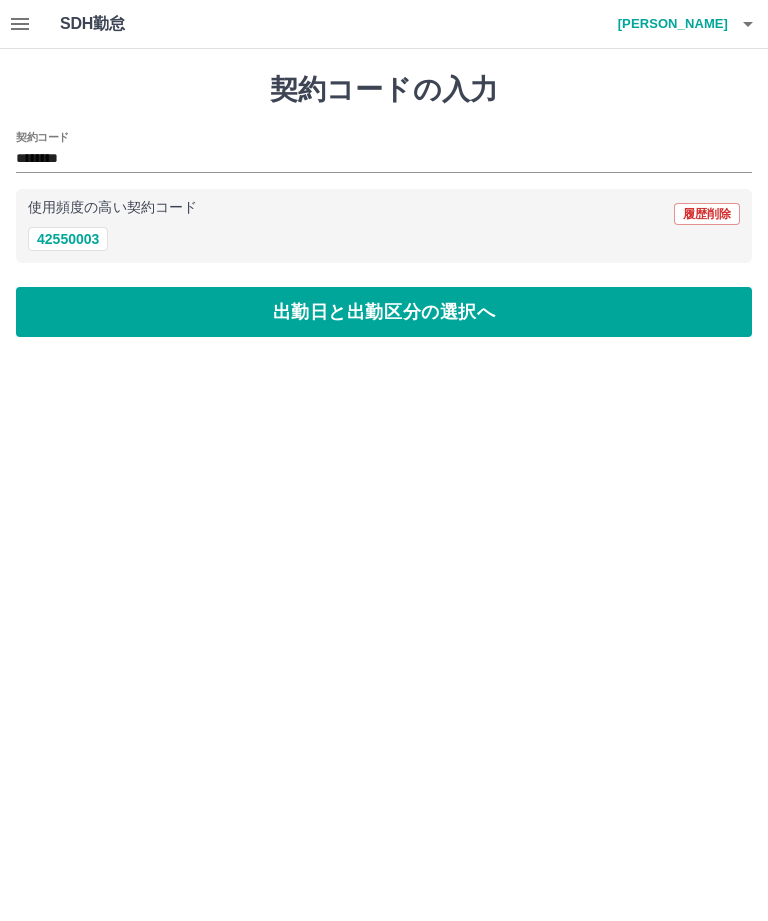 click on "出勤日と出勤区分の選択へ" at bounding box center (384, 312) 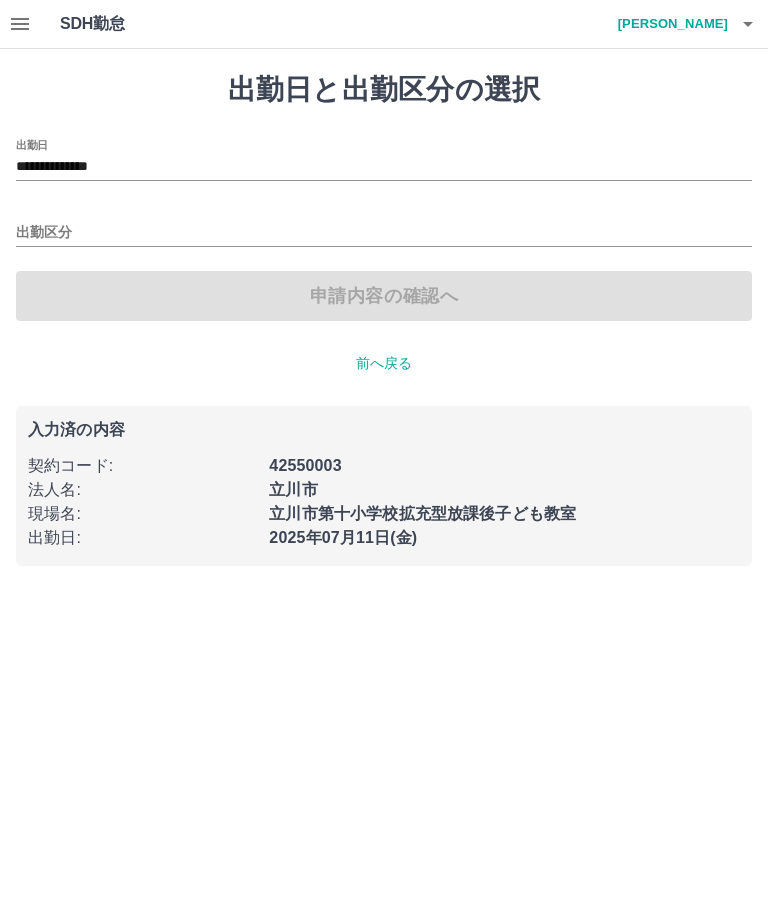 click on "出勤区分" at bounding box center [384, 233] 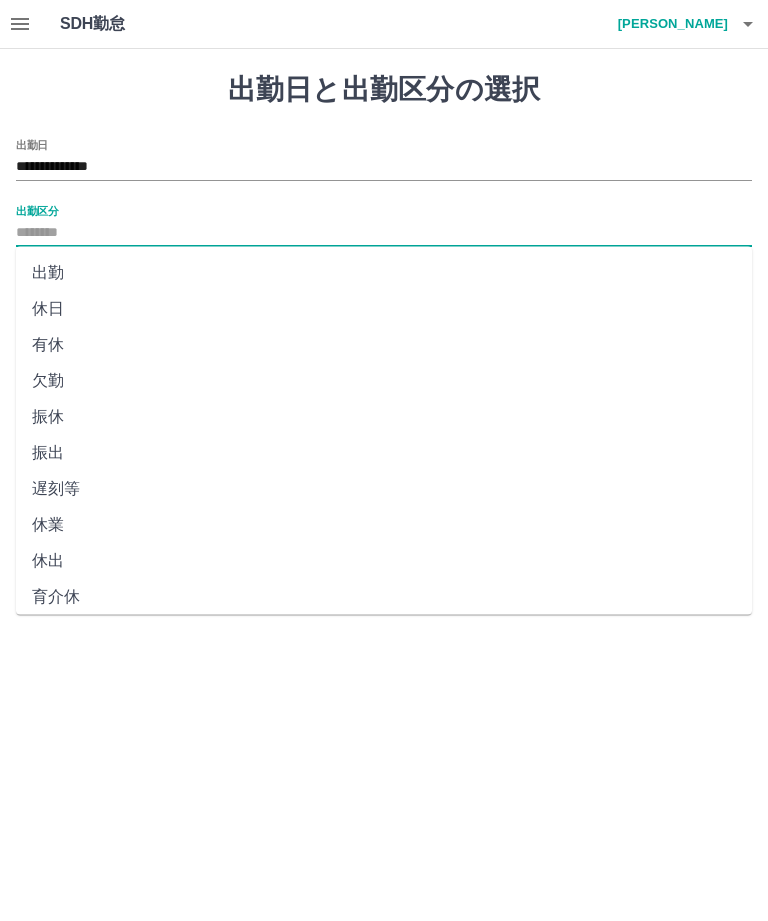 click on "出勤" at bounding box center [384, 273] 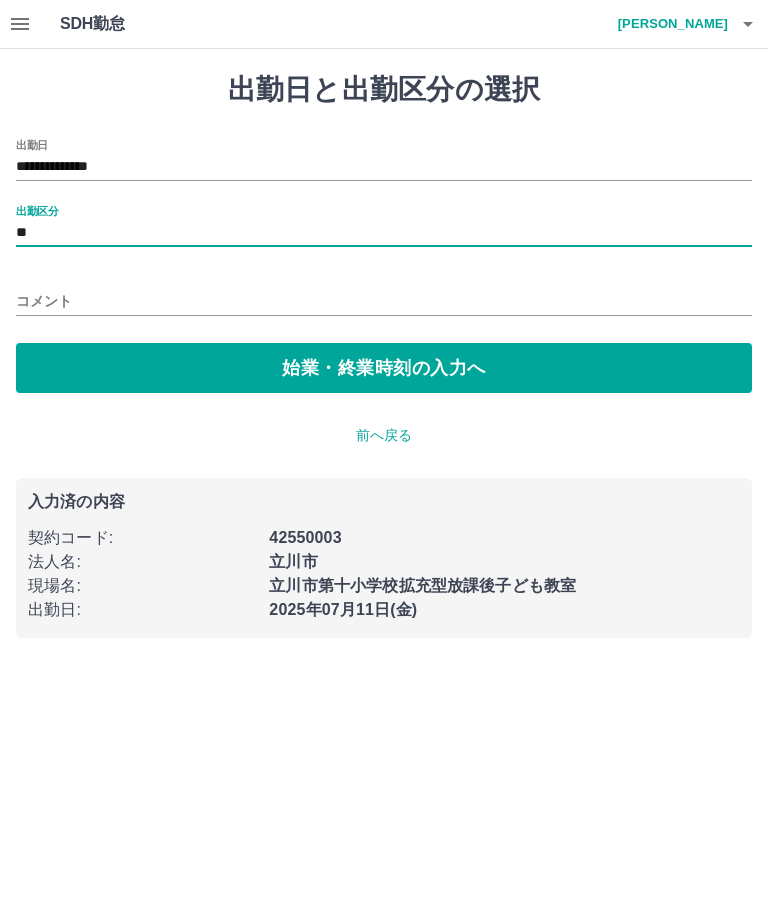 click on "始業・終業時刻の入力へ" at bounding box center [384, 368] 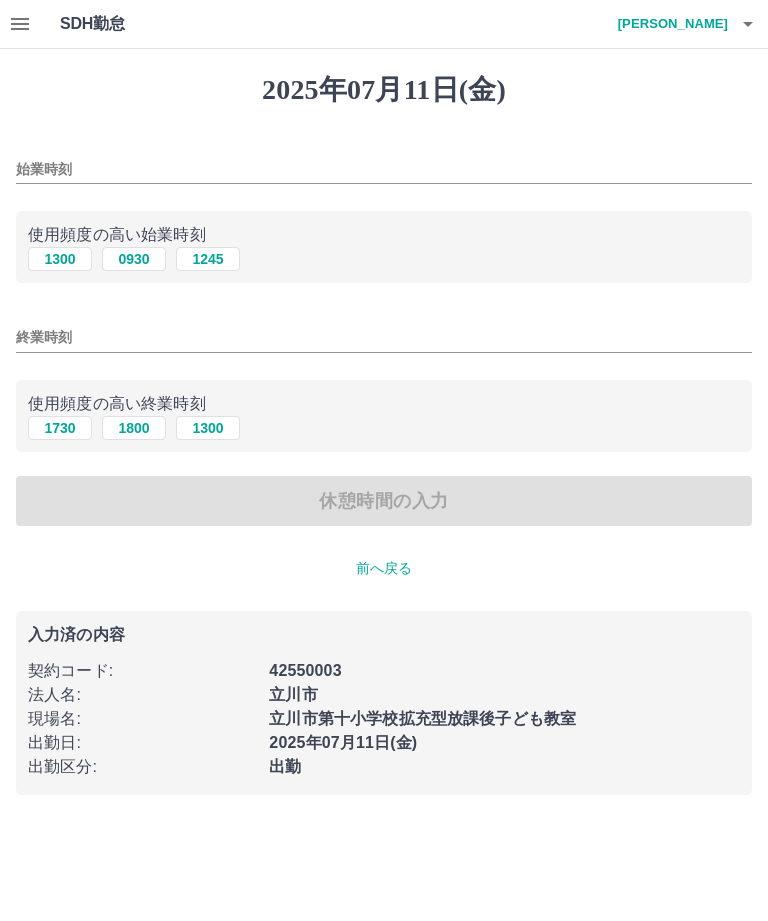 click on "1300" at bounding box center [60, 259] 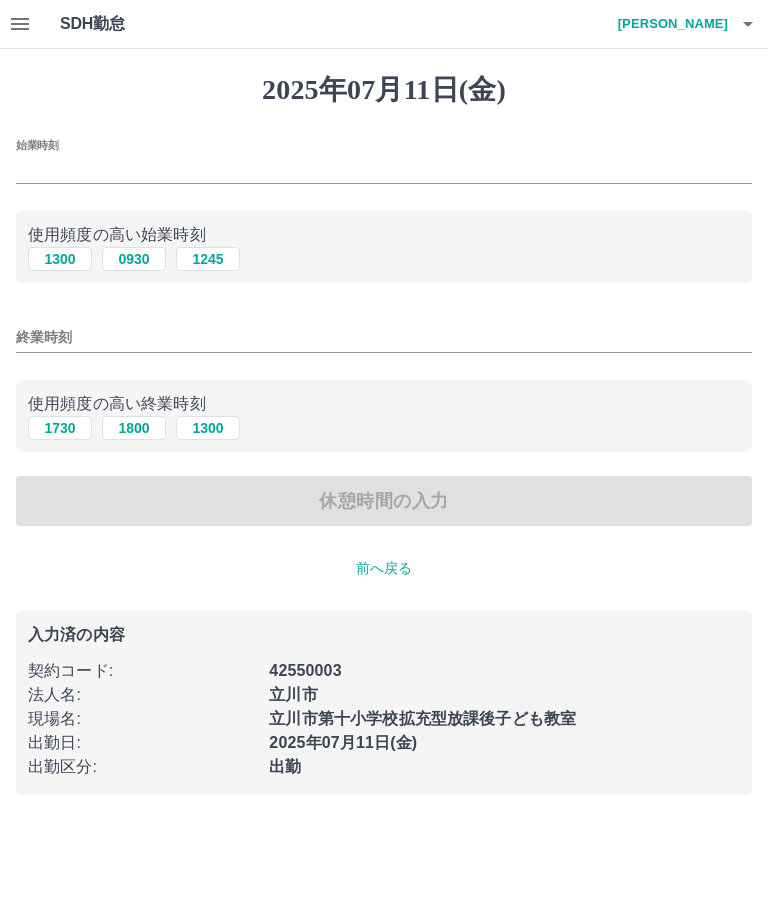 type on "****" 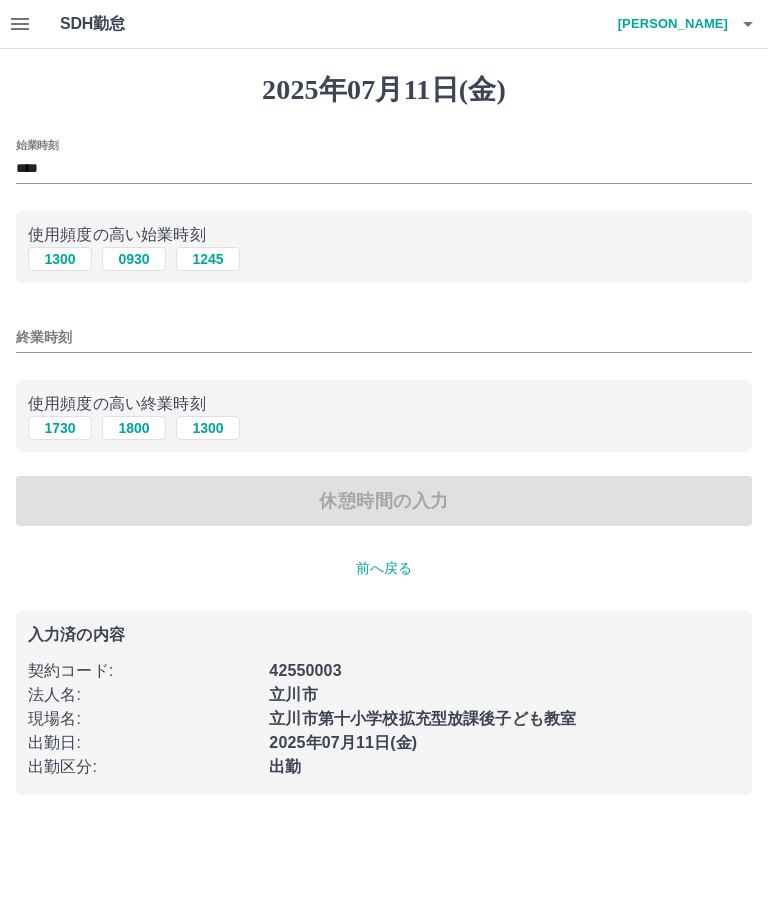 click on "1730" at bounding box center (60, 428) 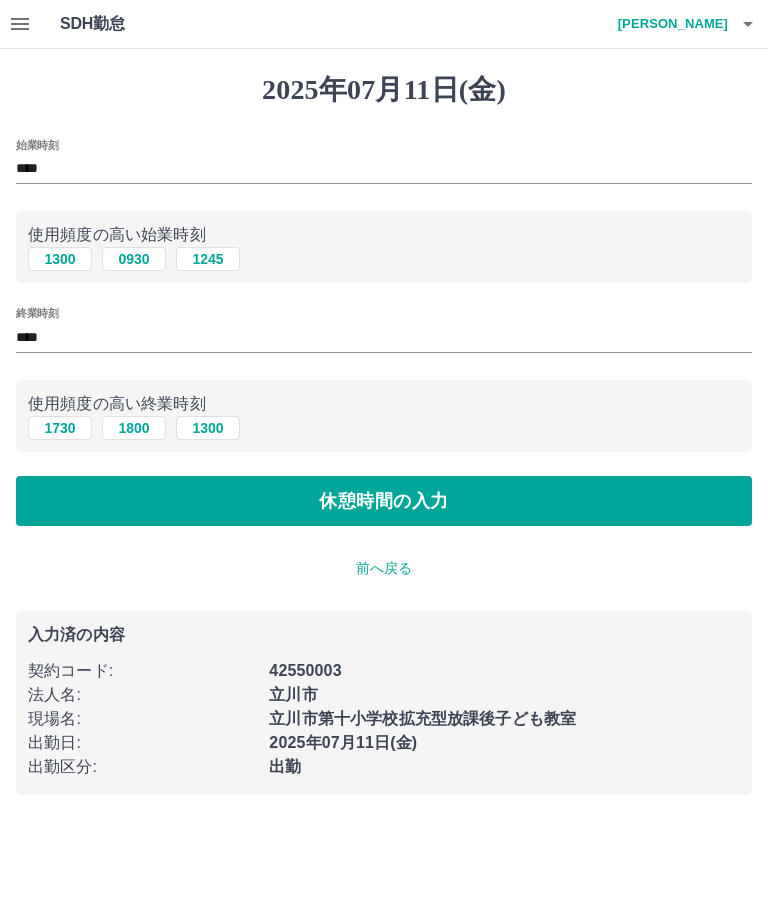 click on "休憩時間の入力" at bounding box center [384, 501] 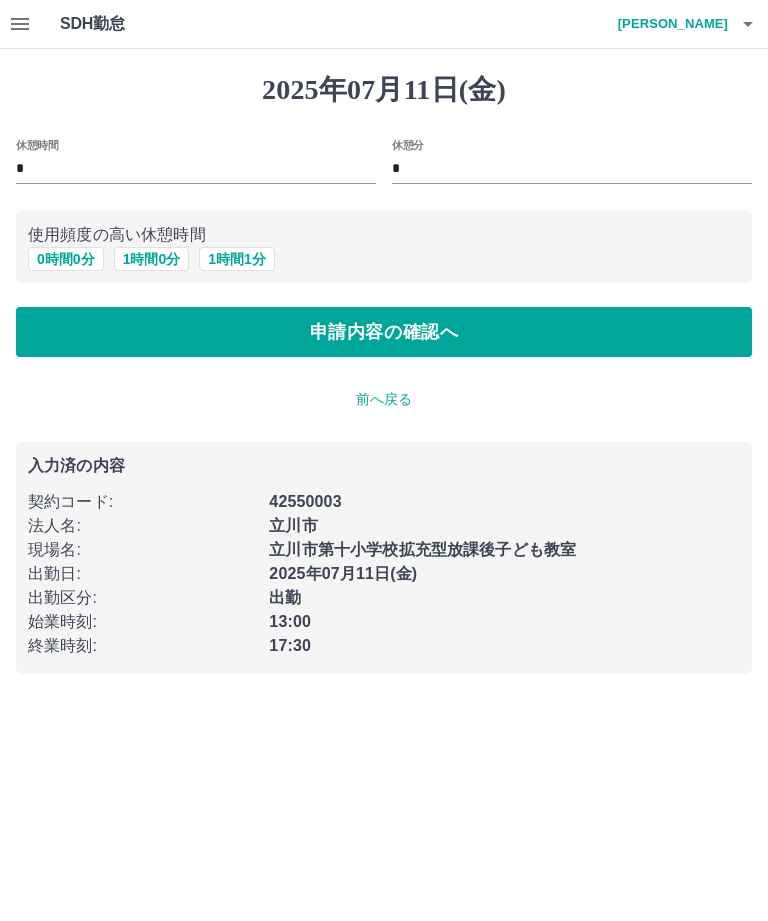 click on "申請内容の確認へ" at bounding box center (384, 332) 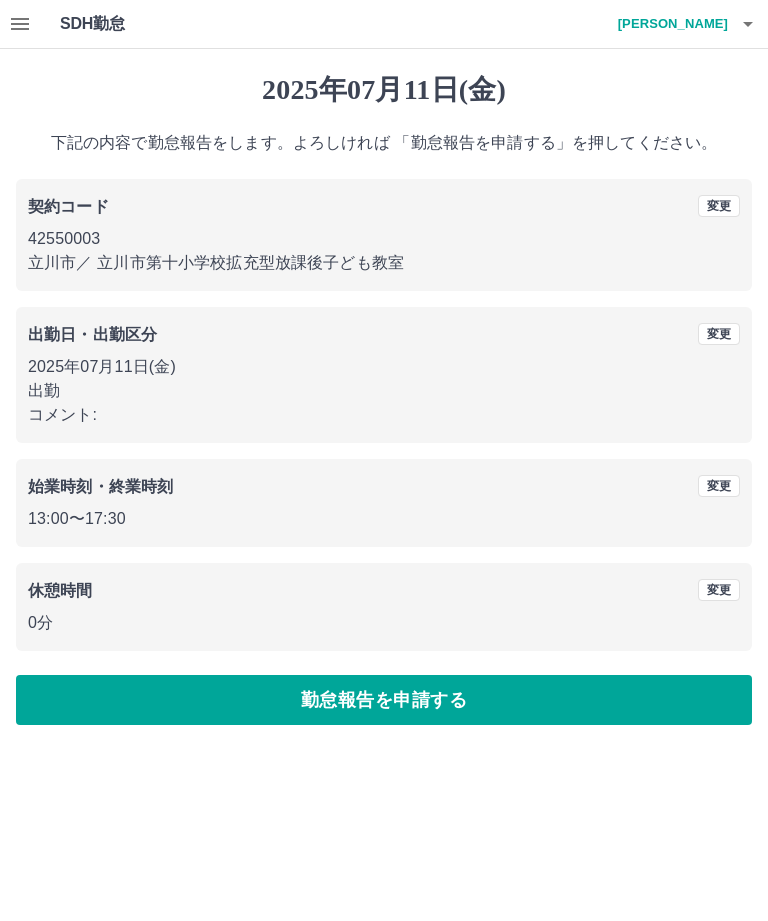 click on "勤怠報告を申請する" at bounding box center (384, 700) 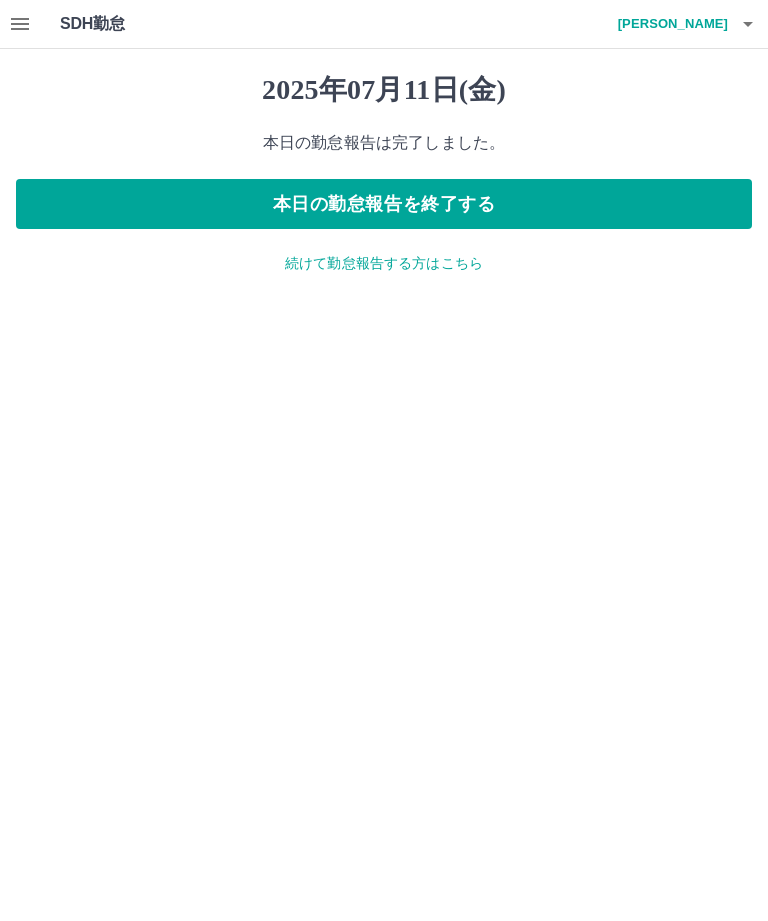 click on "加藤　睦" at bounding box center [668, 24] 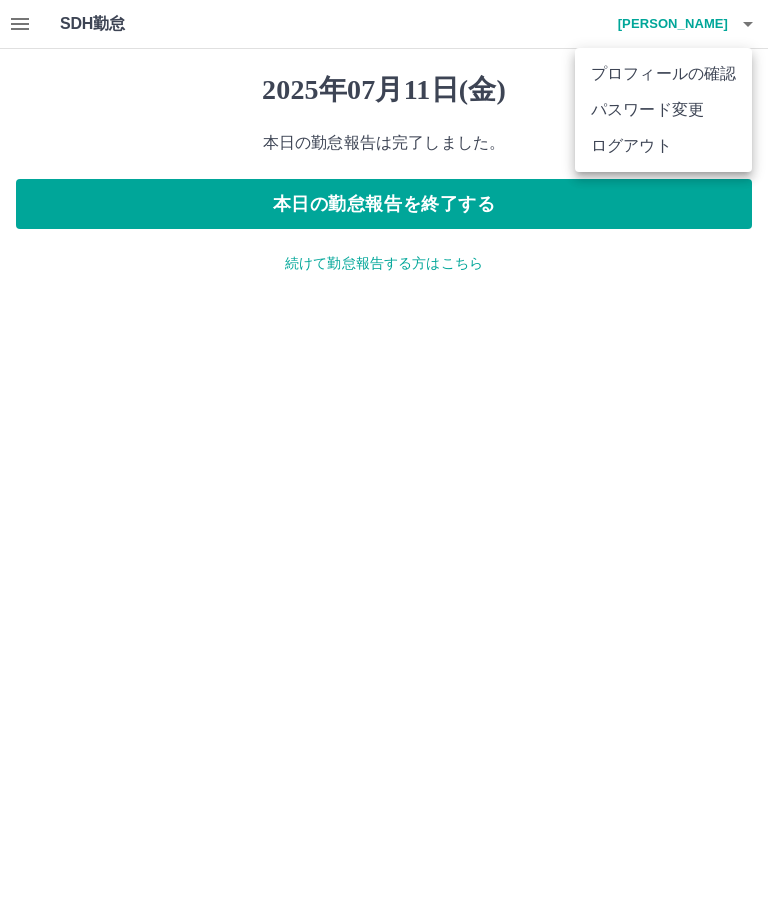click on "ログアウト" at bounding box center [663, 146] 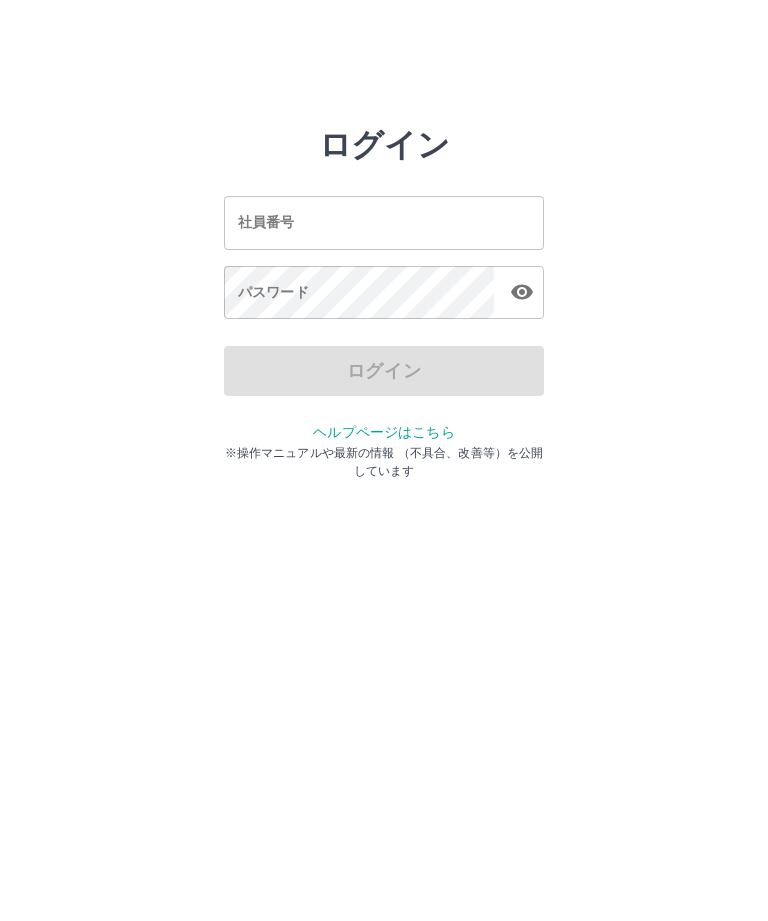 scroll, scrollTop: 0, scrollLeft: 0, axis: both 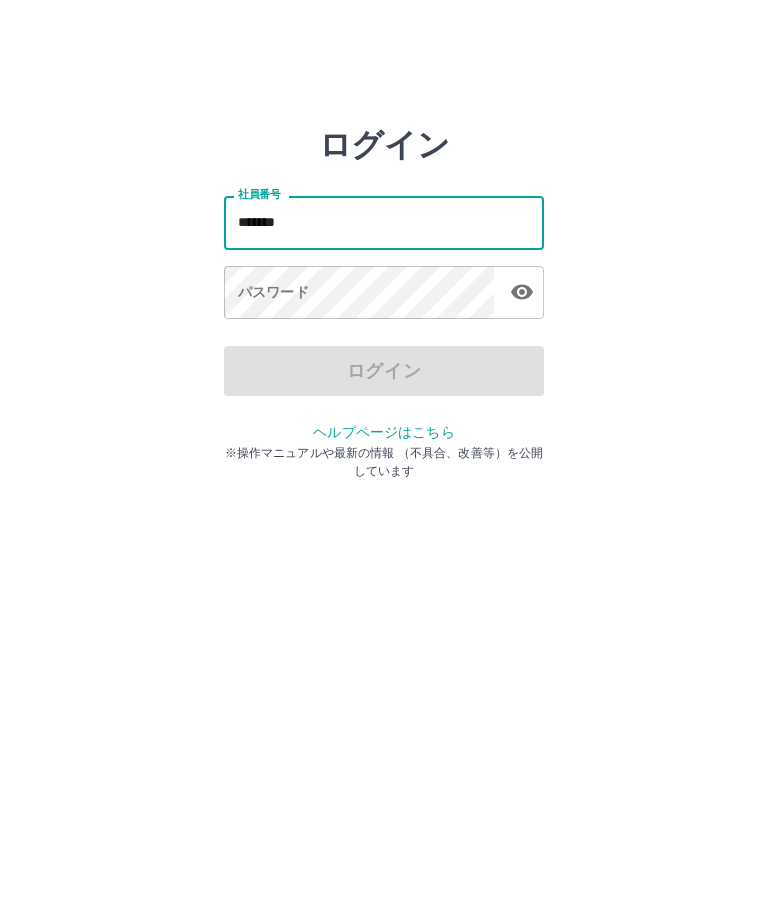 type on "*******" 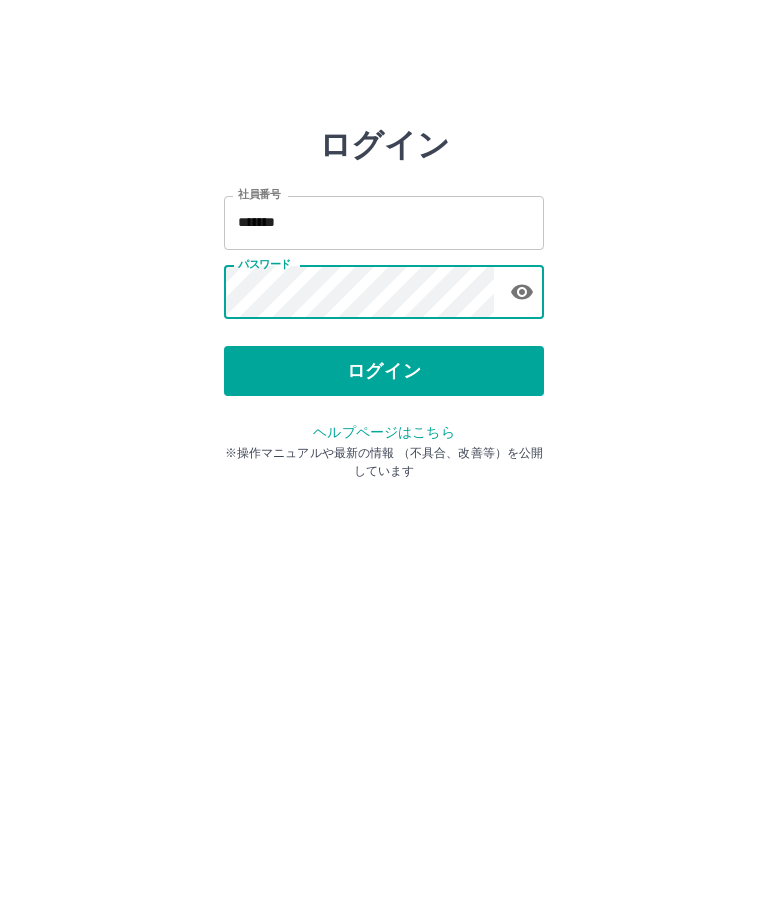 click on "ログイン" at bounding box center (384, 371) 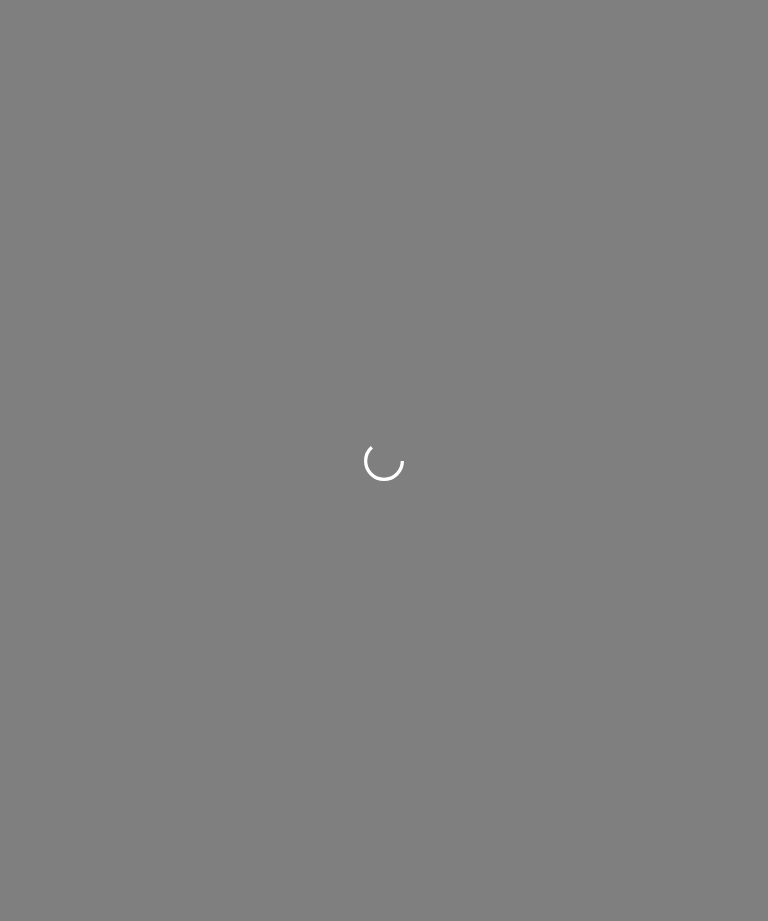 scroll, scrollTop: 0, scrollLeft: 0, axis: both 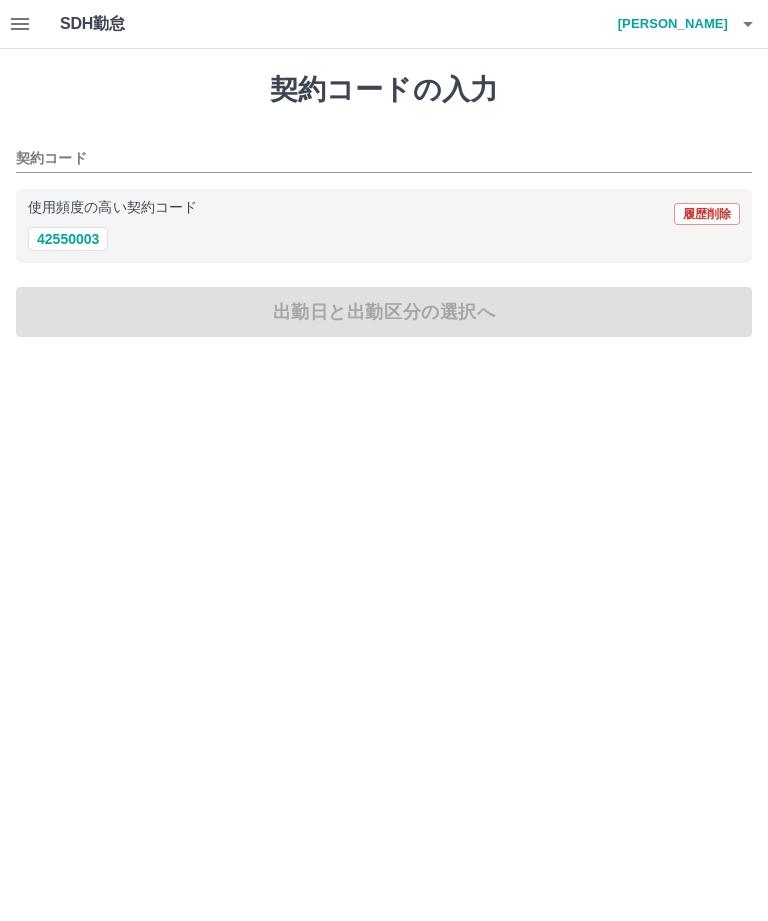 click on "42550003" at bounding box center [68, 239] 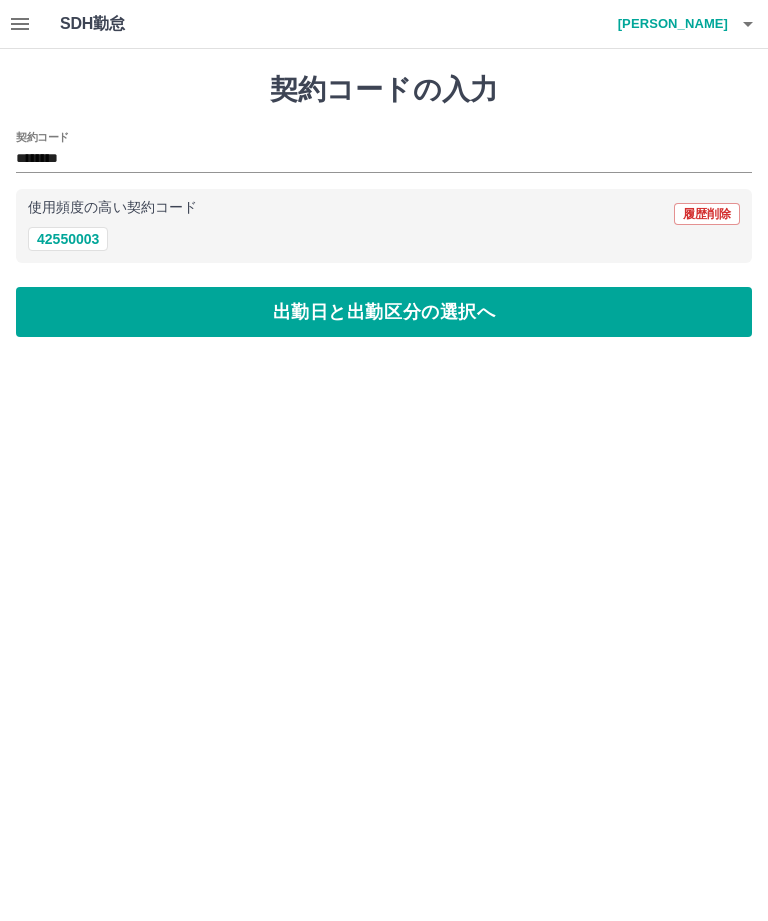 click on "出勤日と出勤区分の選択へ" at bounding box center (384, 312) 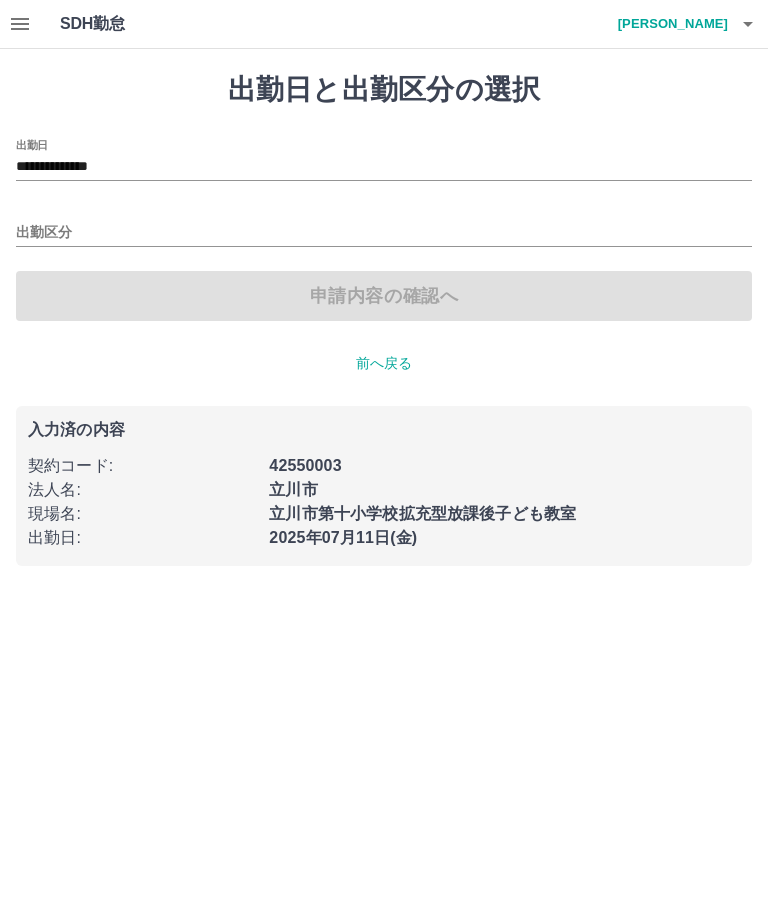 click on "出勤区分" at bounding box center [384, 226] 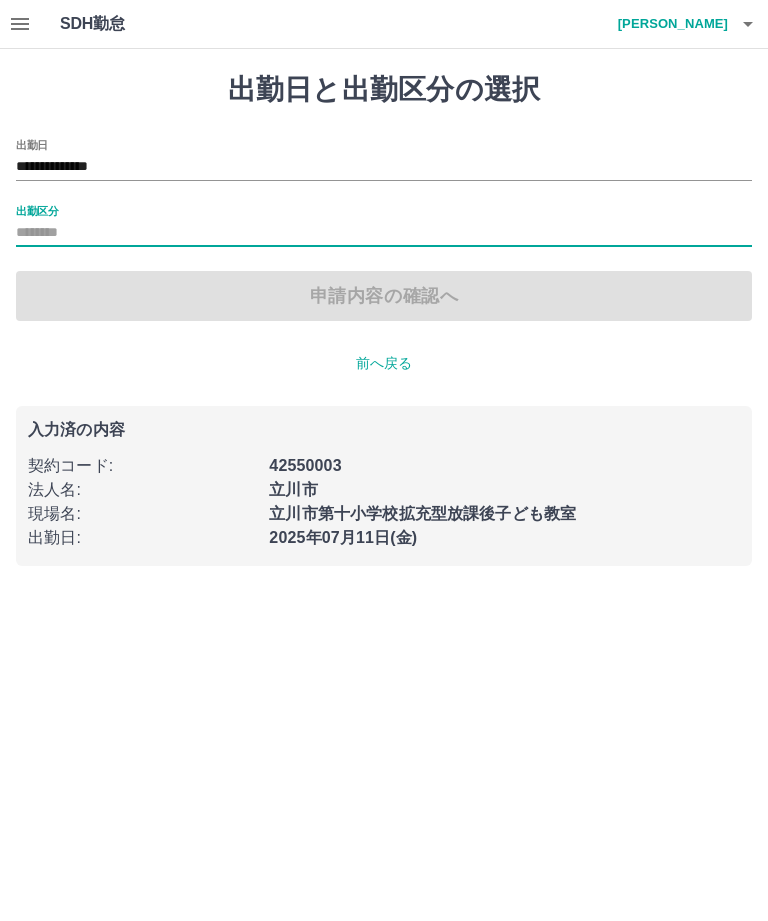 click on "出勤区分" at bounding box center (384, 233) 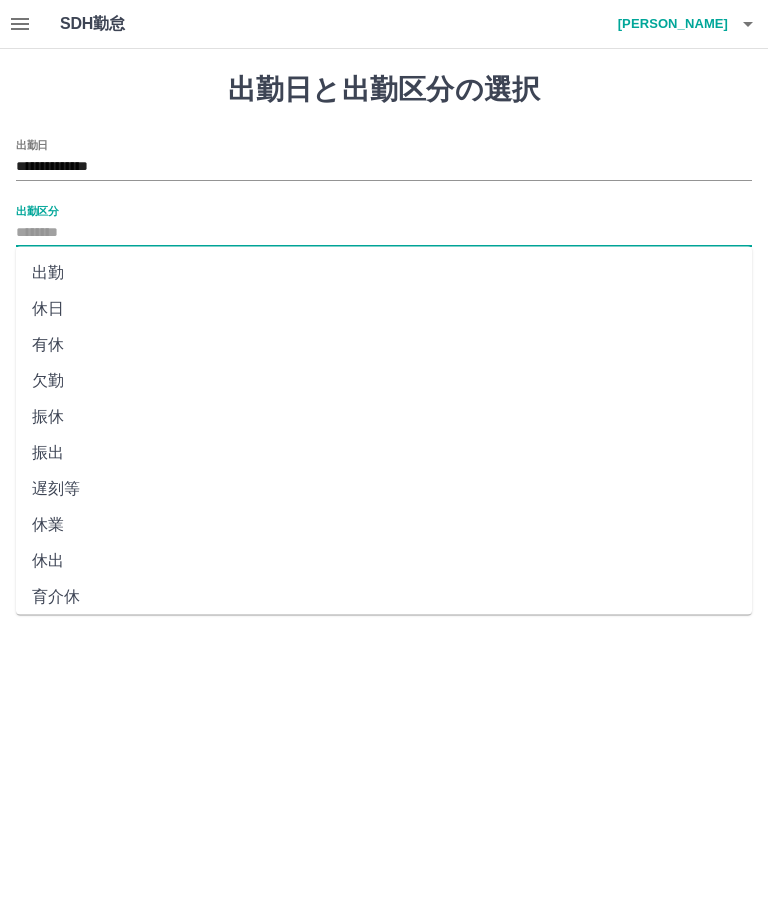 click on "出勤" at bounding box center [384, 273] 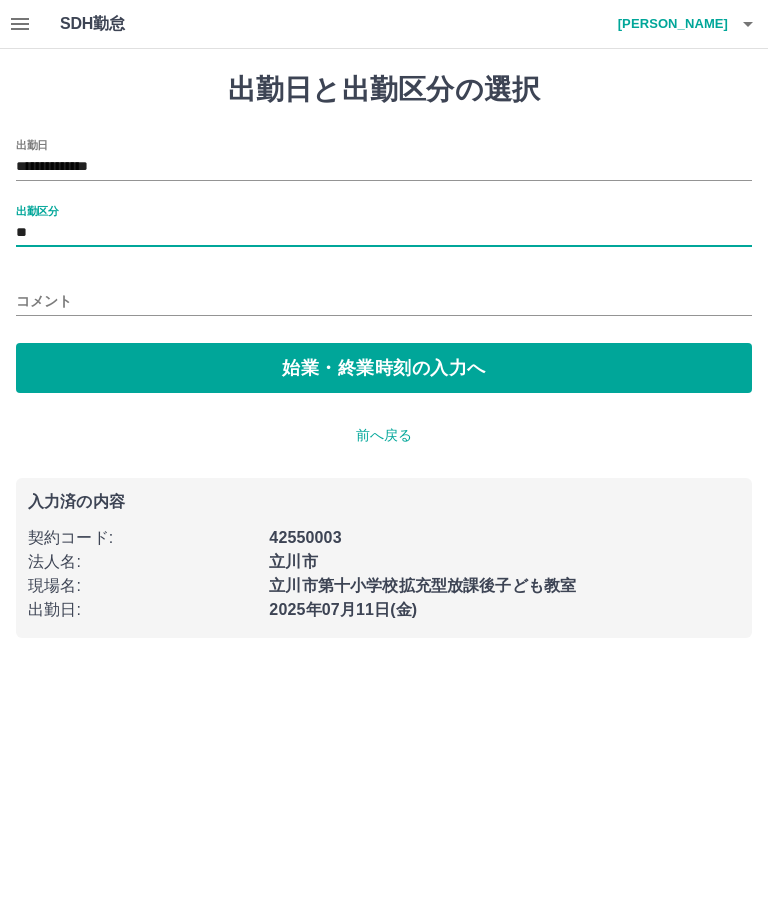 click on "始業・終業時刻の入力へ" at bounding box center [384, 368] 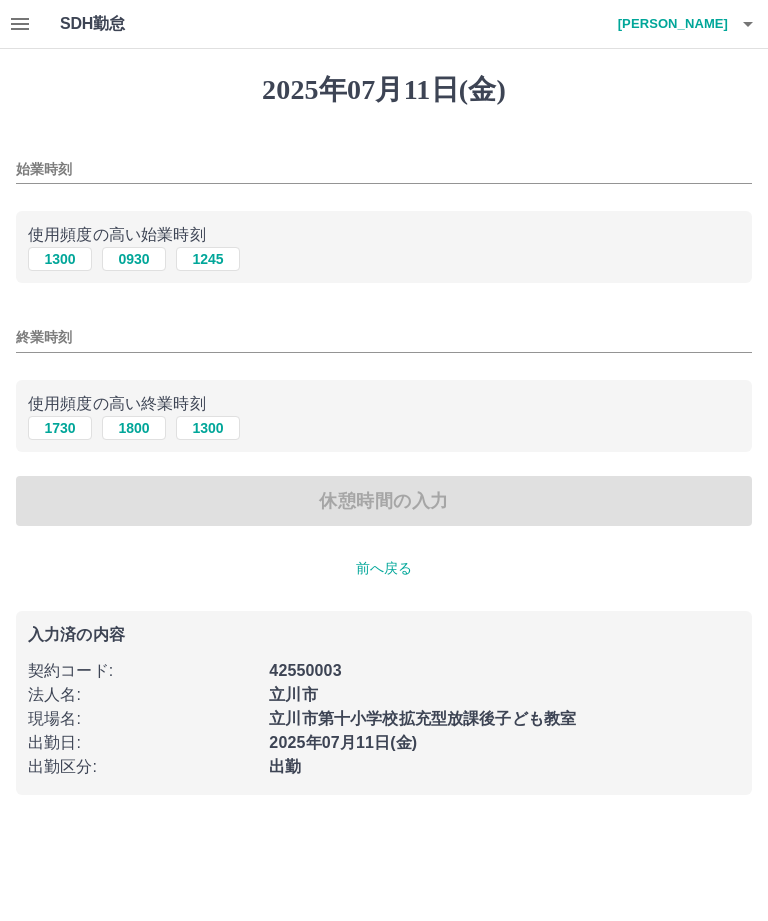 click on "1300" at bounding box center [60, 259] 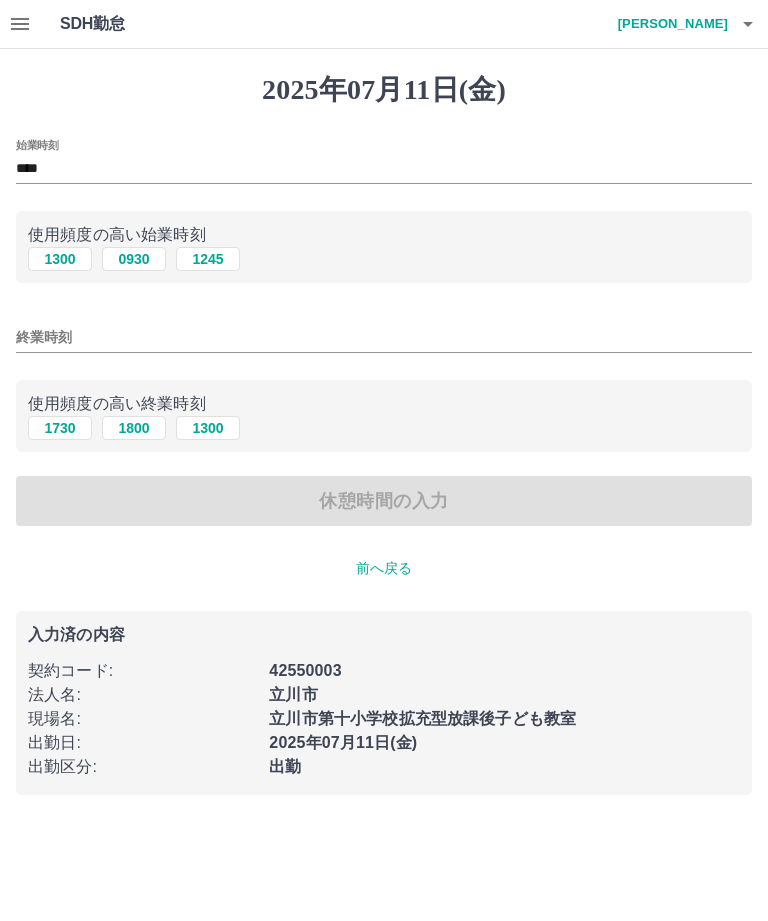 click on "1730" at bounding box center (60, 428) 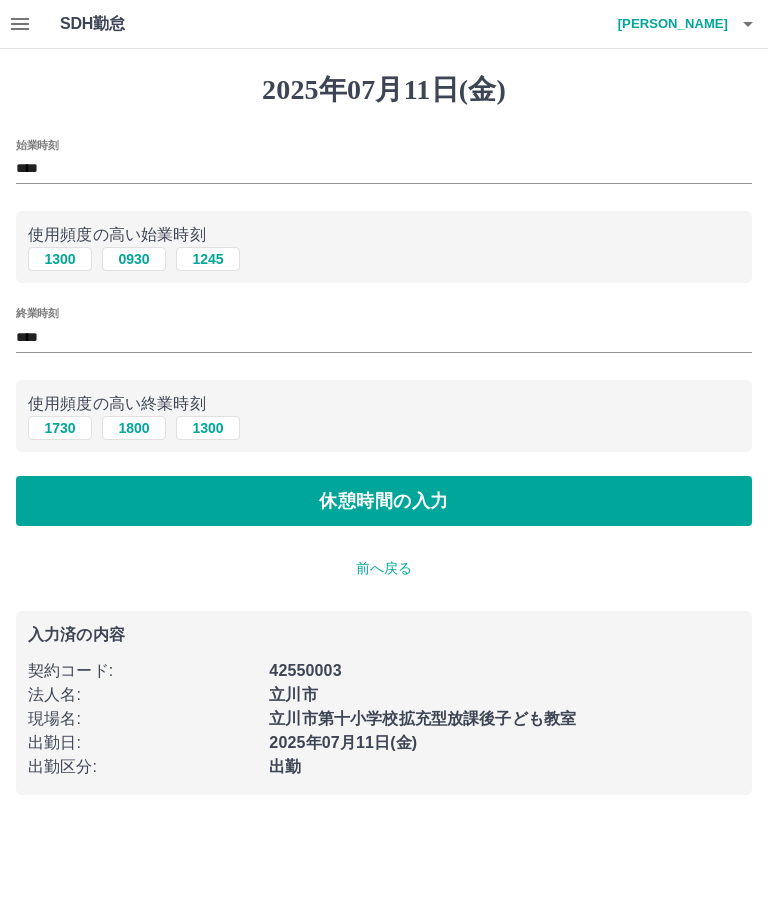 click on "休憩時間の入力" at bounding box center (384, 501) 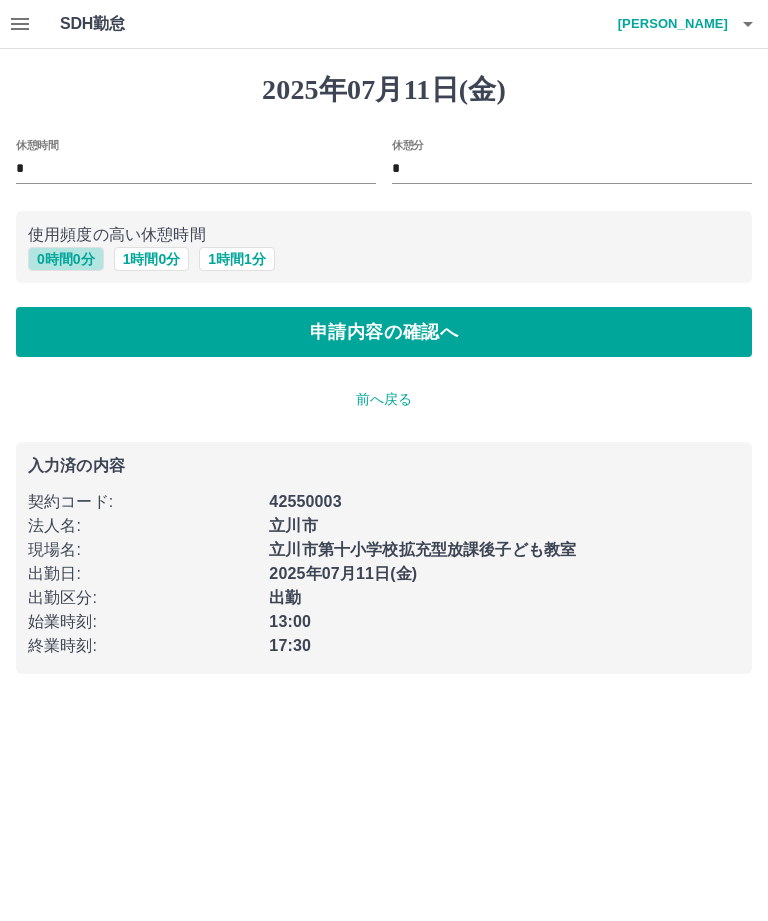 click on "0 時間 0 分" at bounding box center (66, 259) 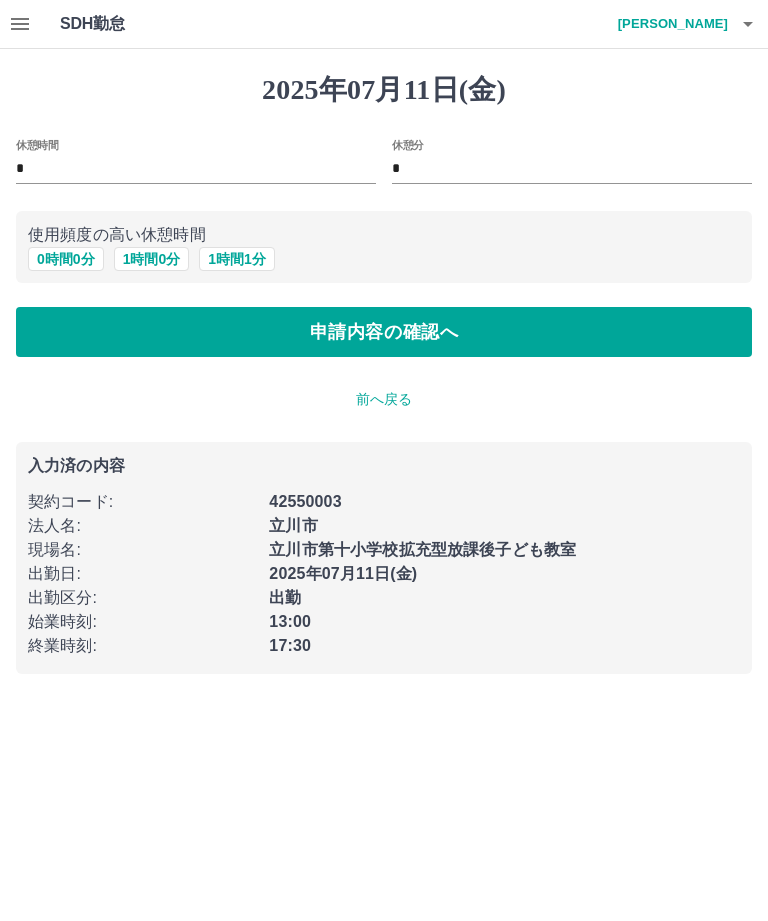click on "申請内容の確認へ" at bounding box center [384, 332] 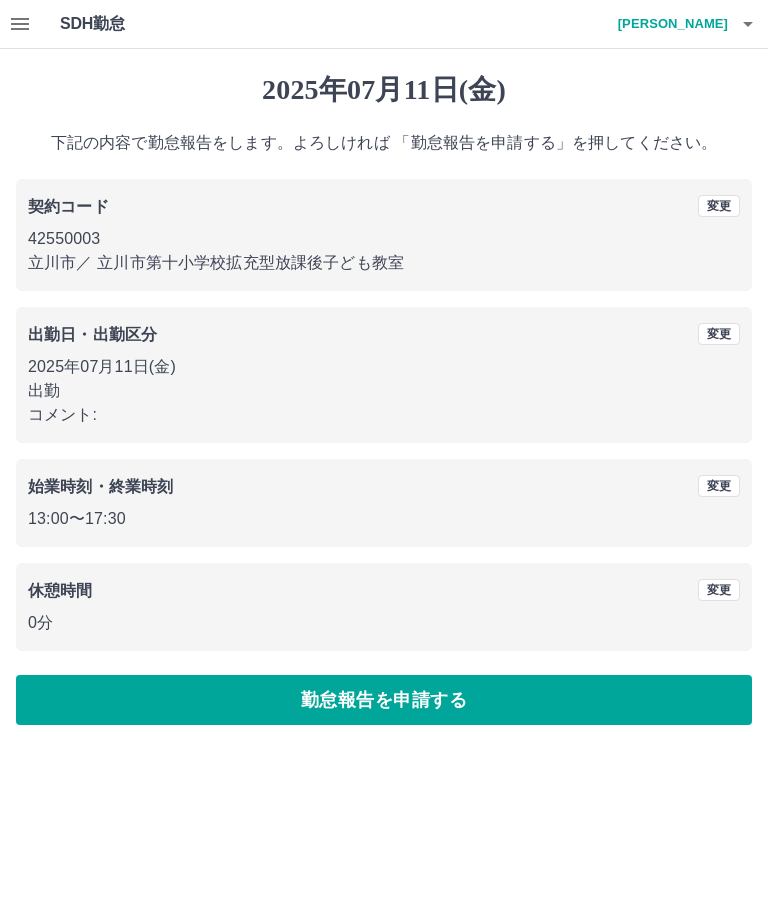 click on "勤怠報告を申請する" at bounding box center [384, 700] 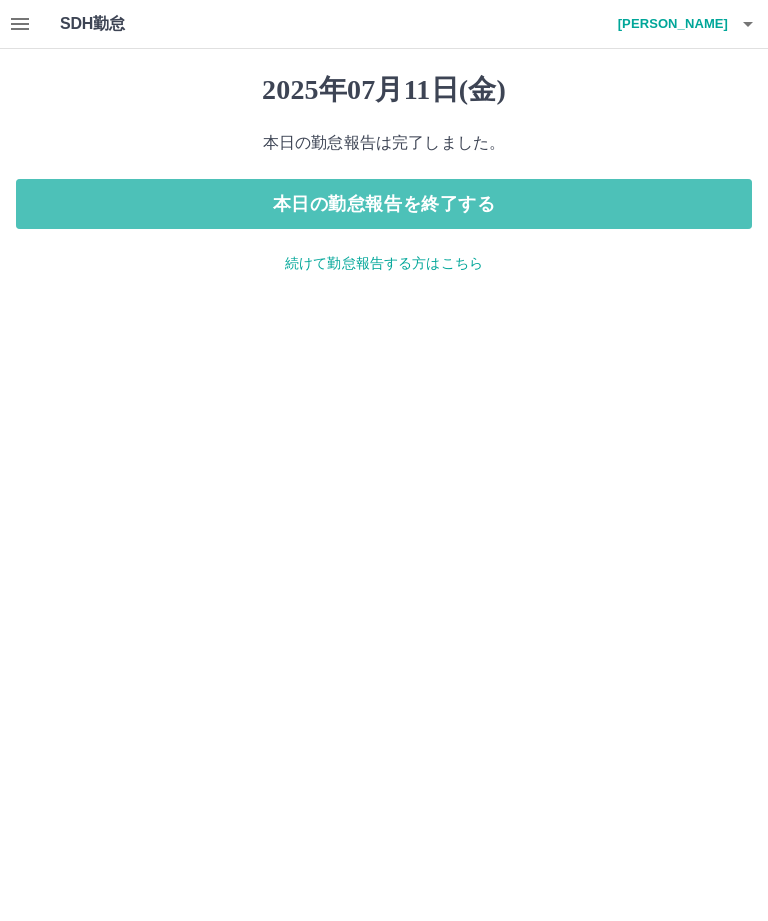 click on "本日の勤怠報告を終了する" at bounding box center [384, 204] 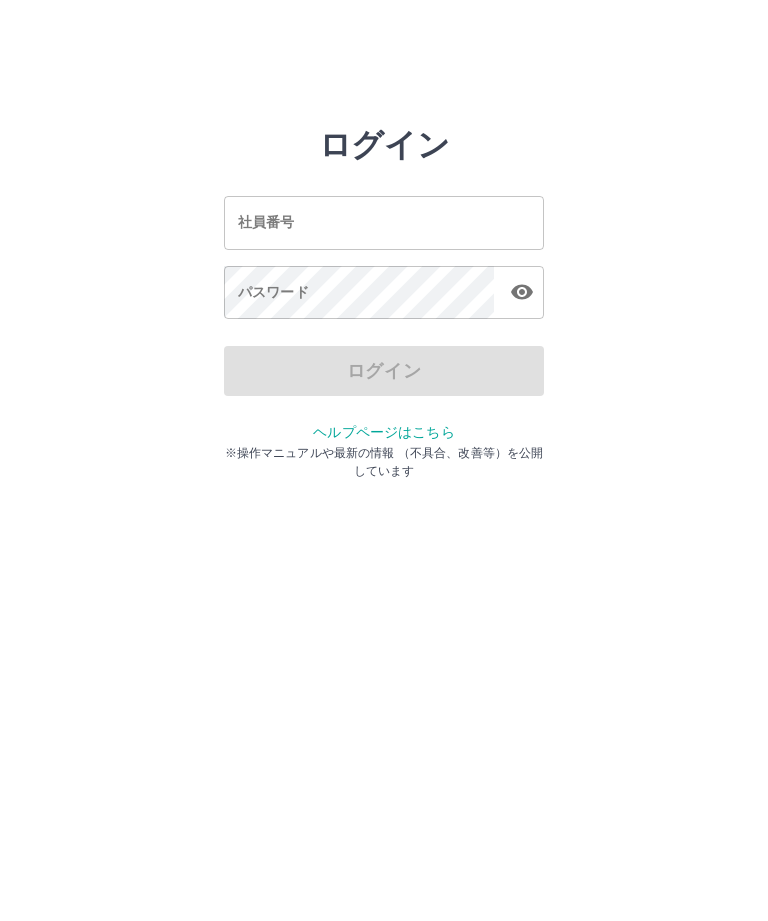 scroll, scrollTop: 0, scrollLeft: 0, axis: both 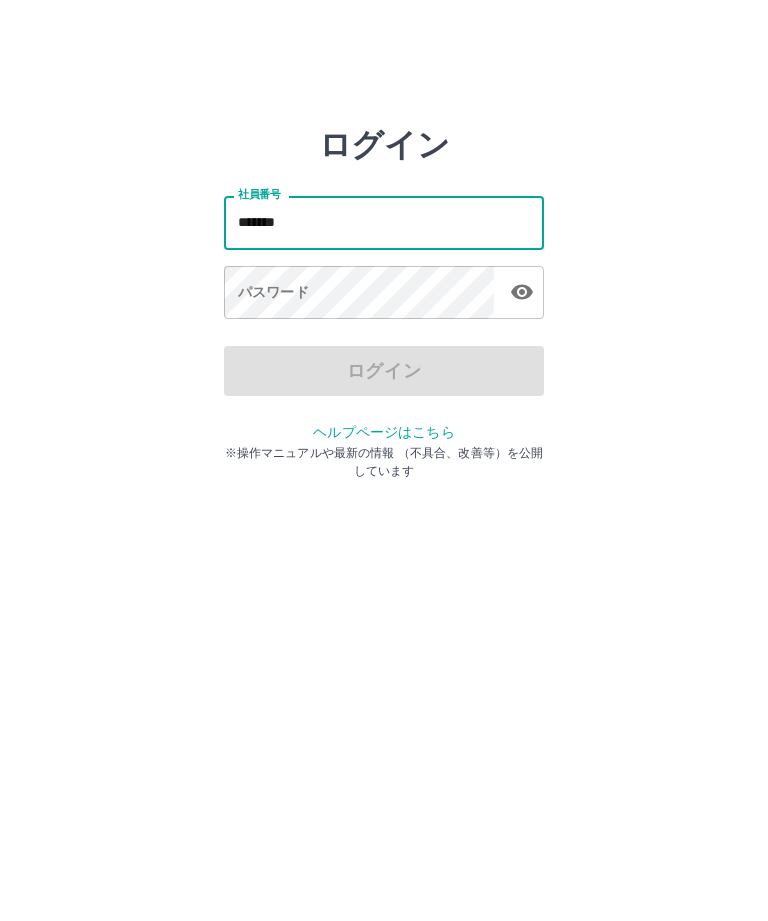 type on "*******" 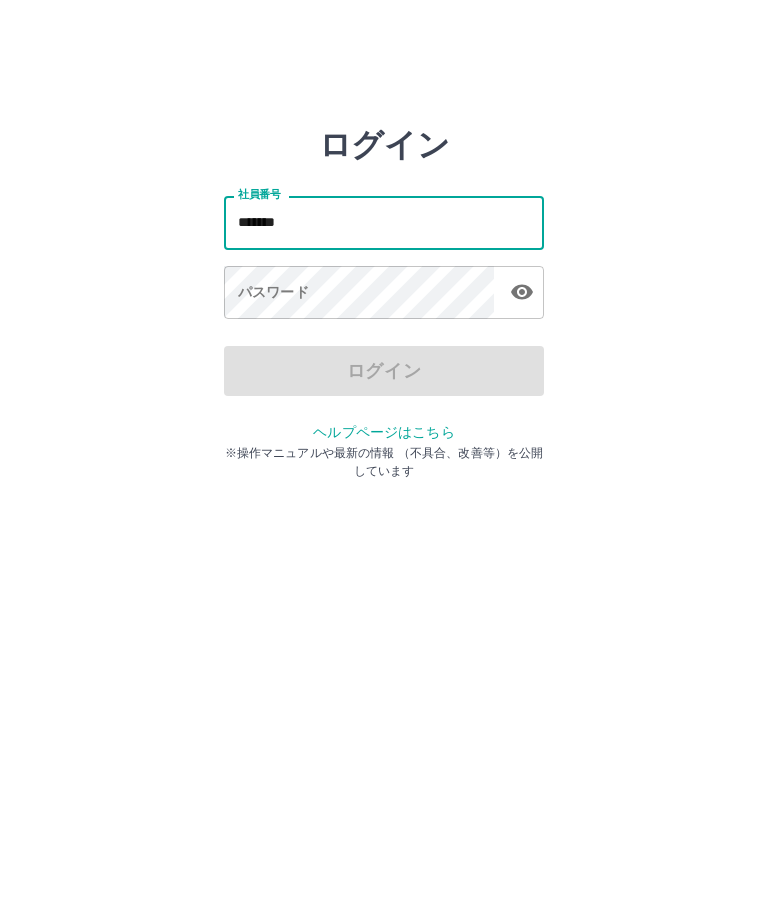 click on "パスワード パスワード" at bounding box center [384, 294] 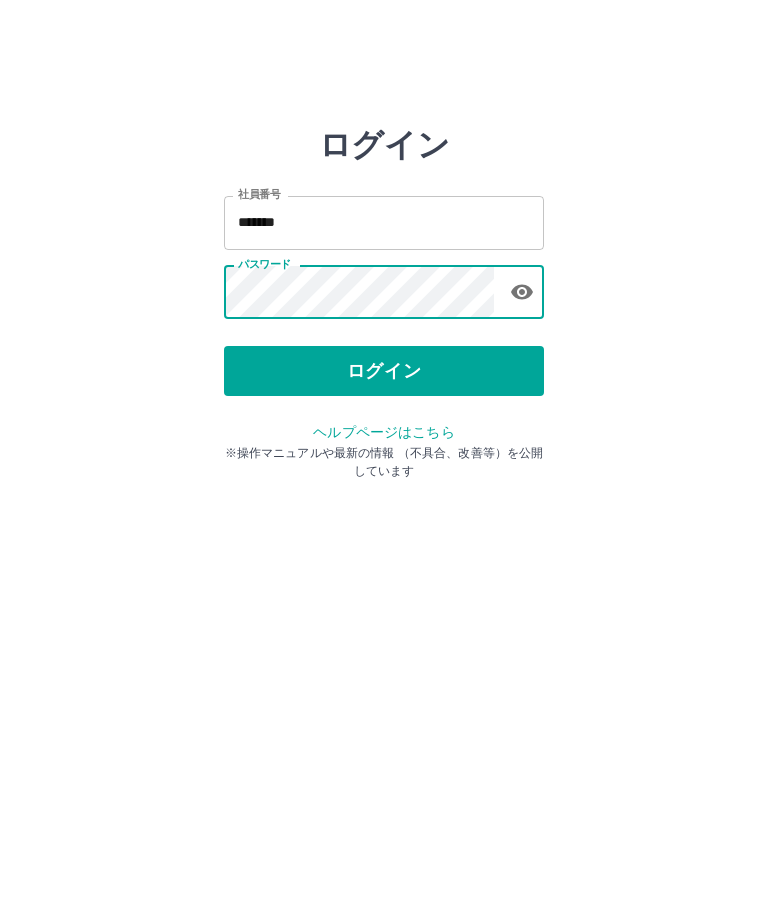 click 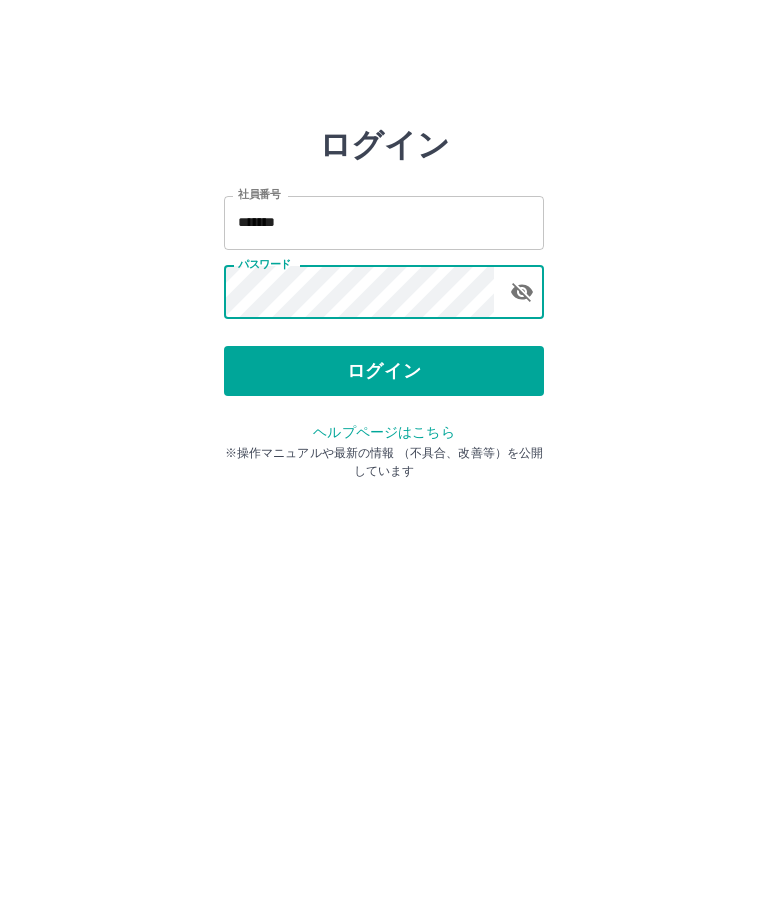 click on "ログイン" at bounding box center [384, 371] 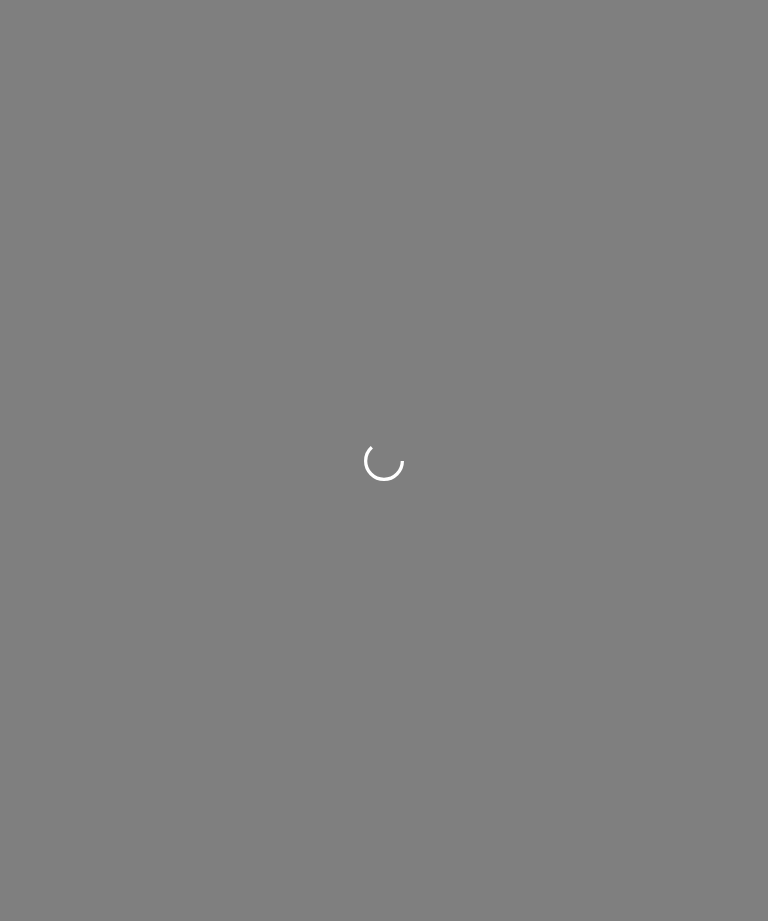 scroll, scrollTop: 0, scrollLeft: 0, axis: both 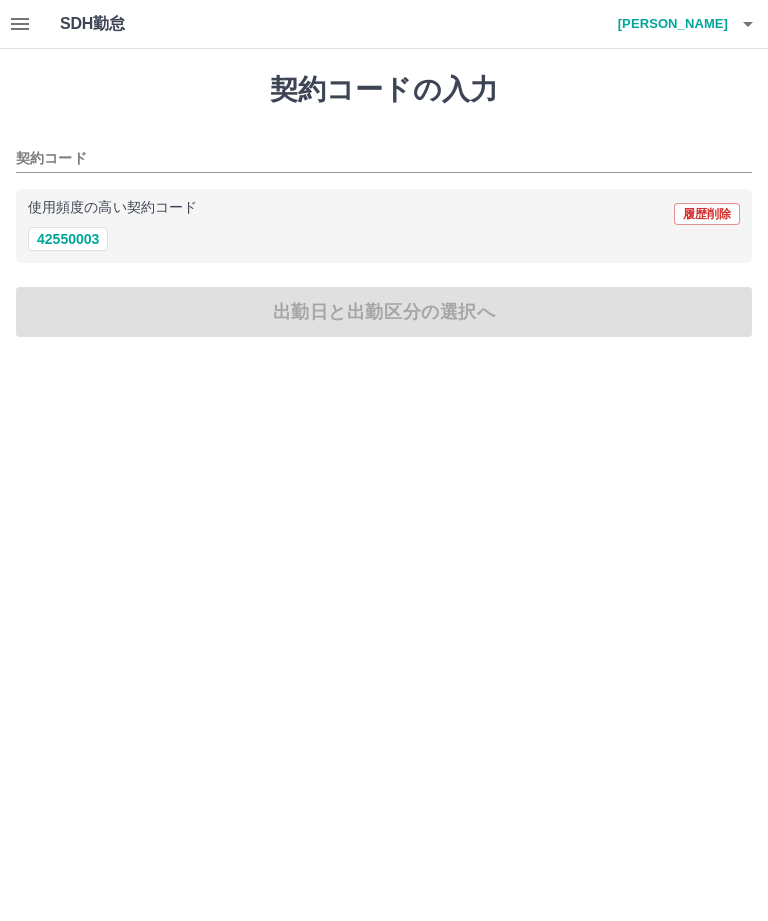 click on "42550003" at bounding box center (68, 239) 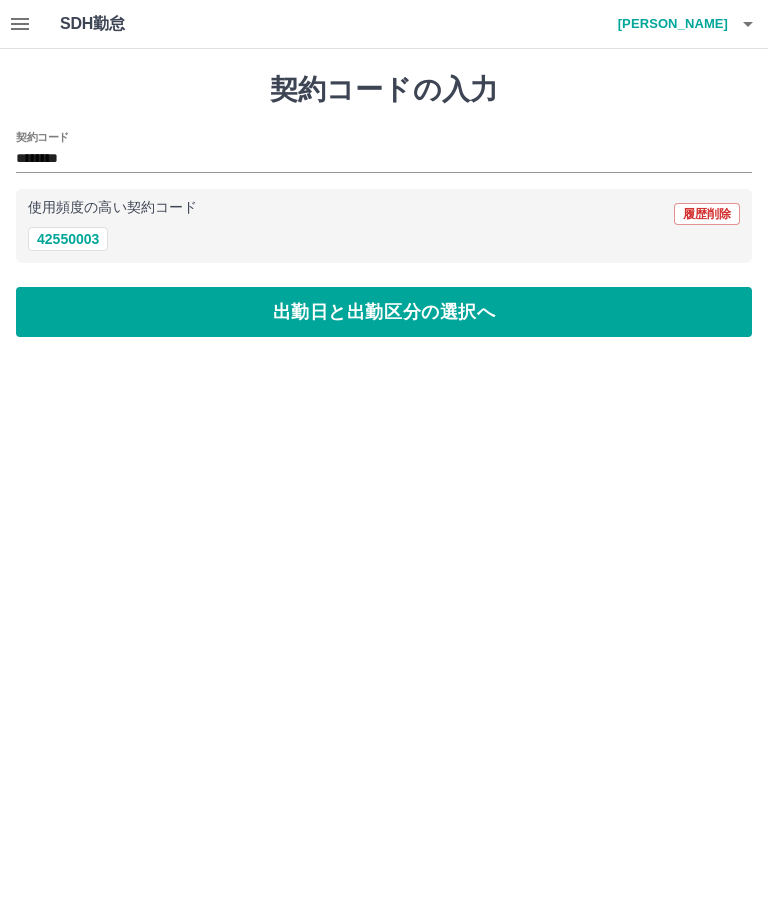 click on "出勤日と出勤区分の選択へ" at bounding box center (384, 312) 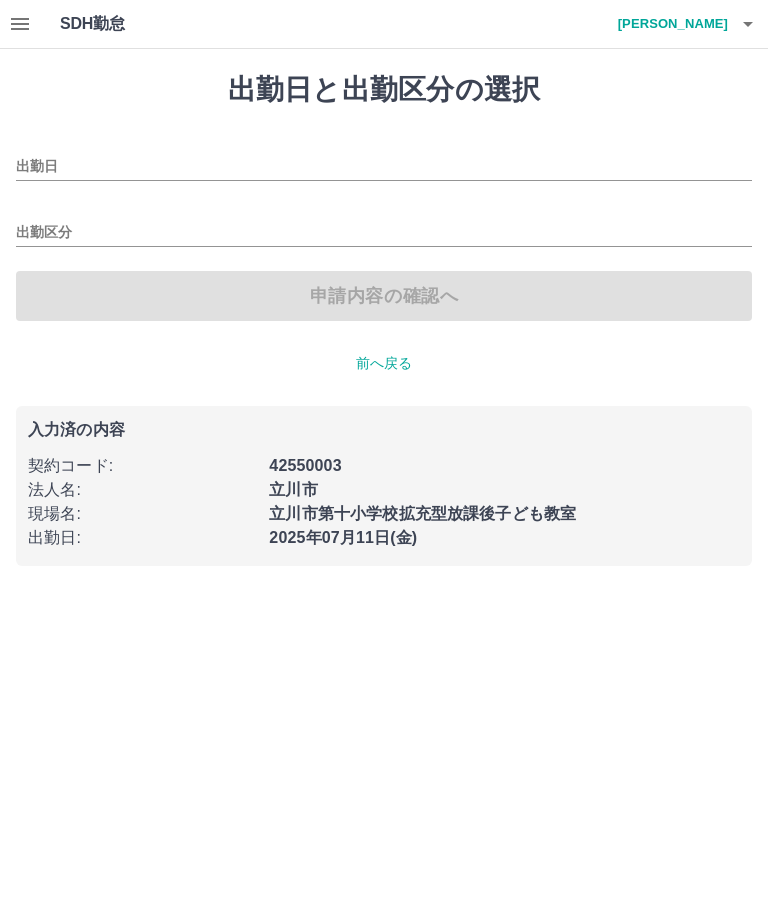 type on "**********" 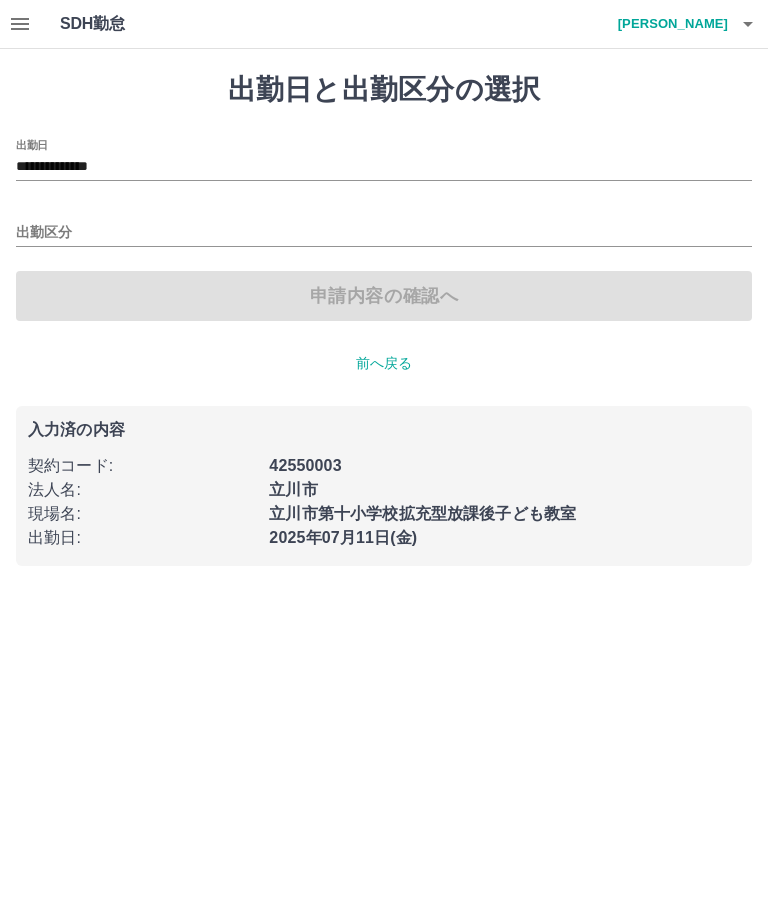 click on "出勤区分" at bounding box center (384, 233) 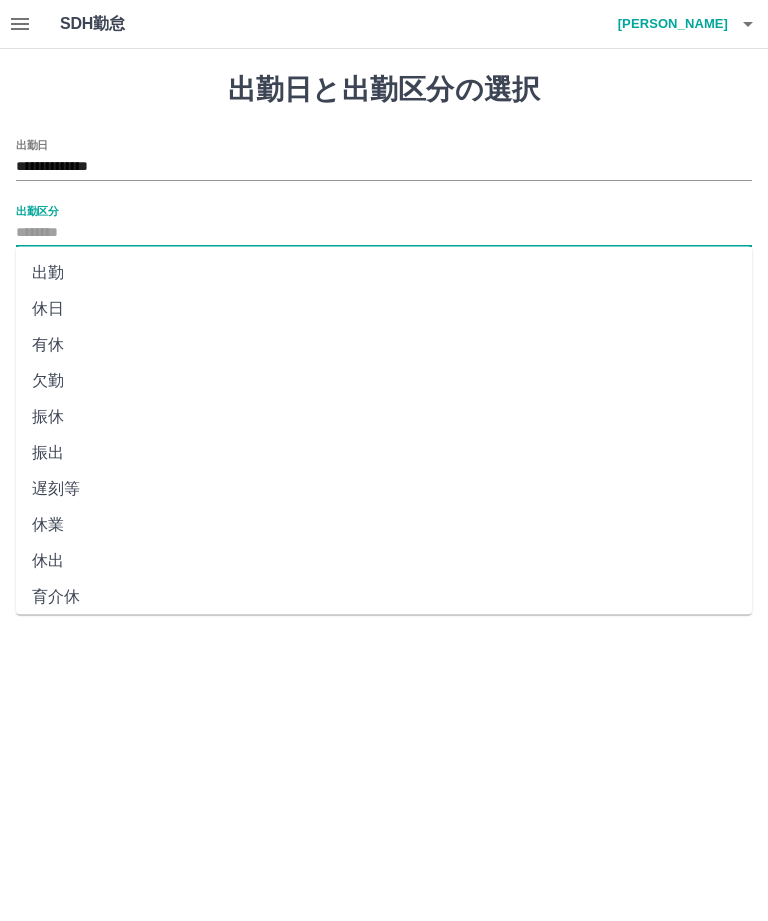 click on "出勤" at bounding box center [384, 273] 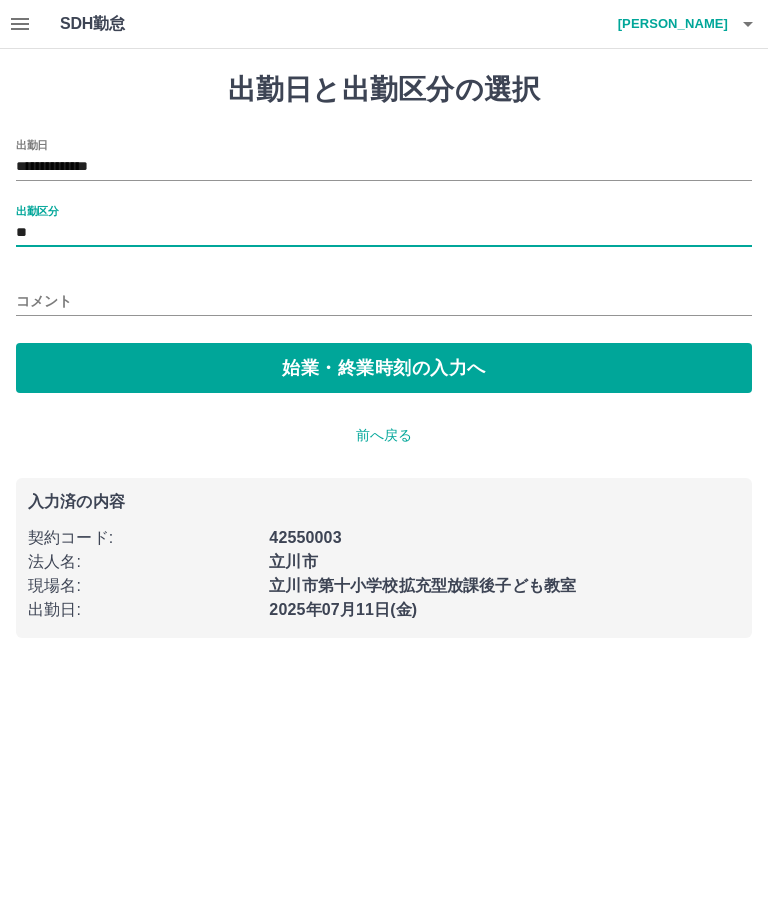 click on "始業・終業時刻の入力へ" at bounding box center [384, 368] 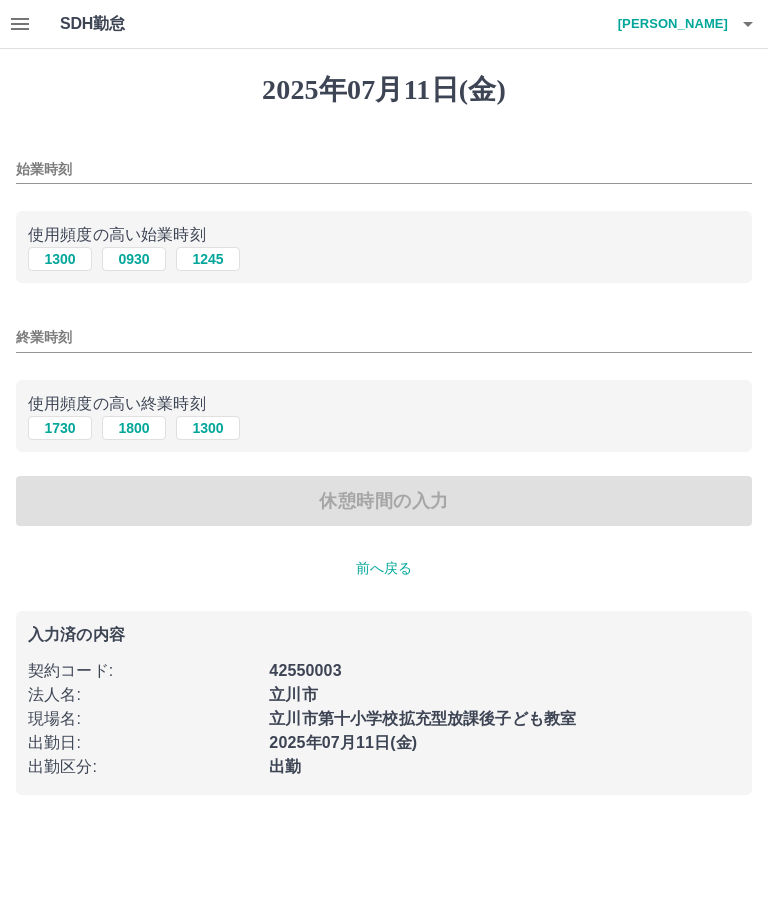click on "1300" at bounding box center [60, 259] 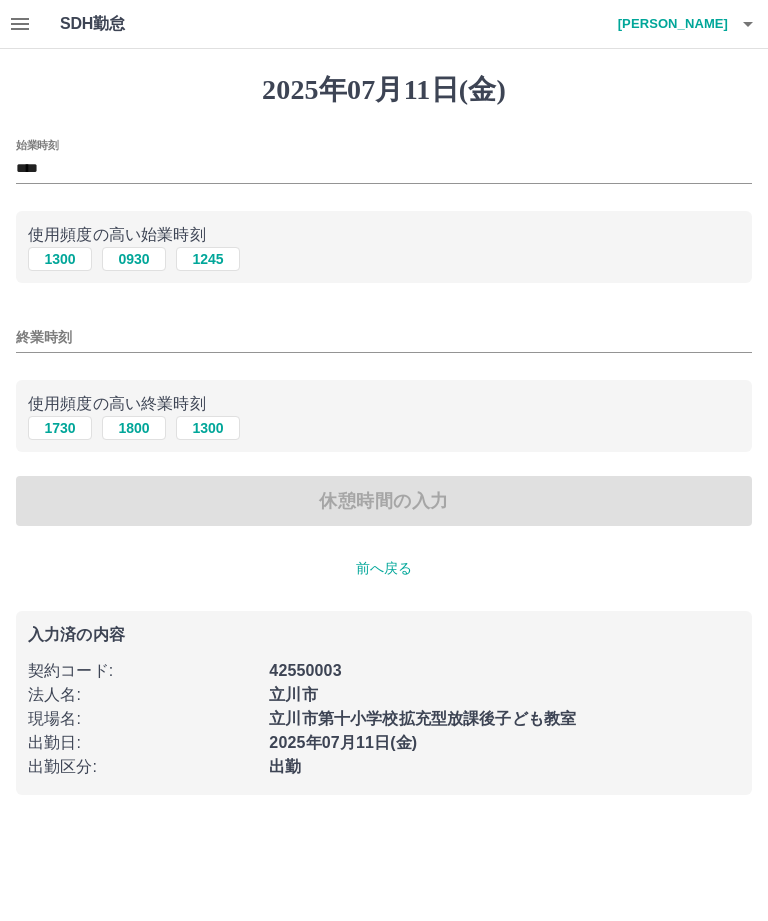click on "1730" at bounding box center [60, 428] 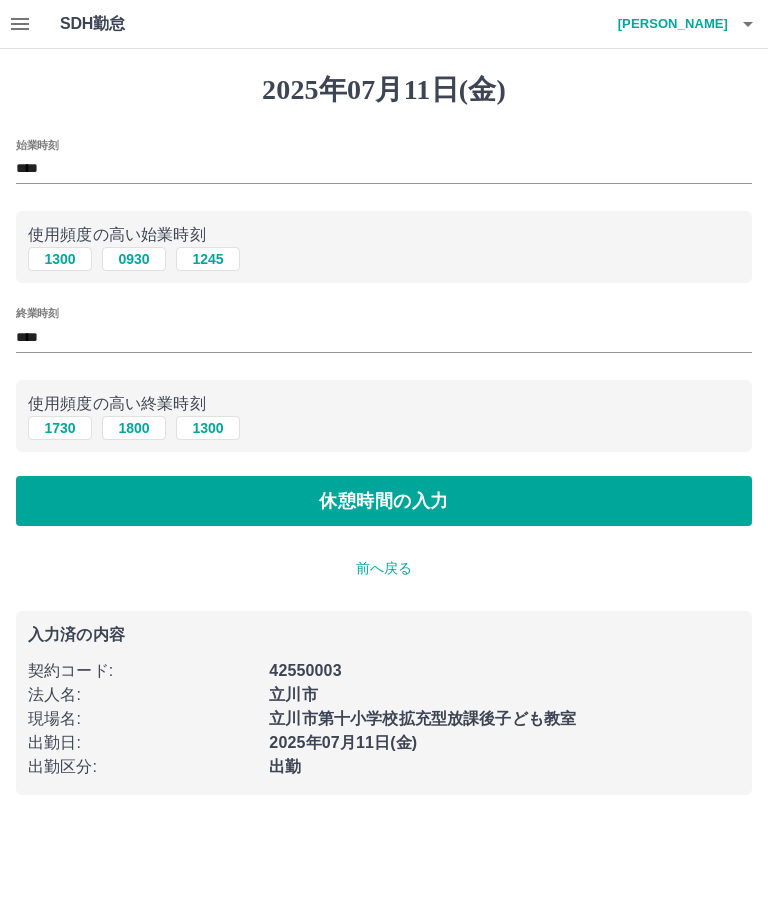 click on "休憩時間の入力" at bounding box center (384, 501) 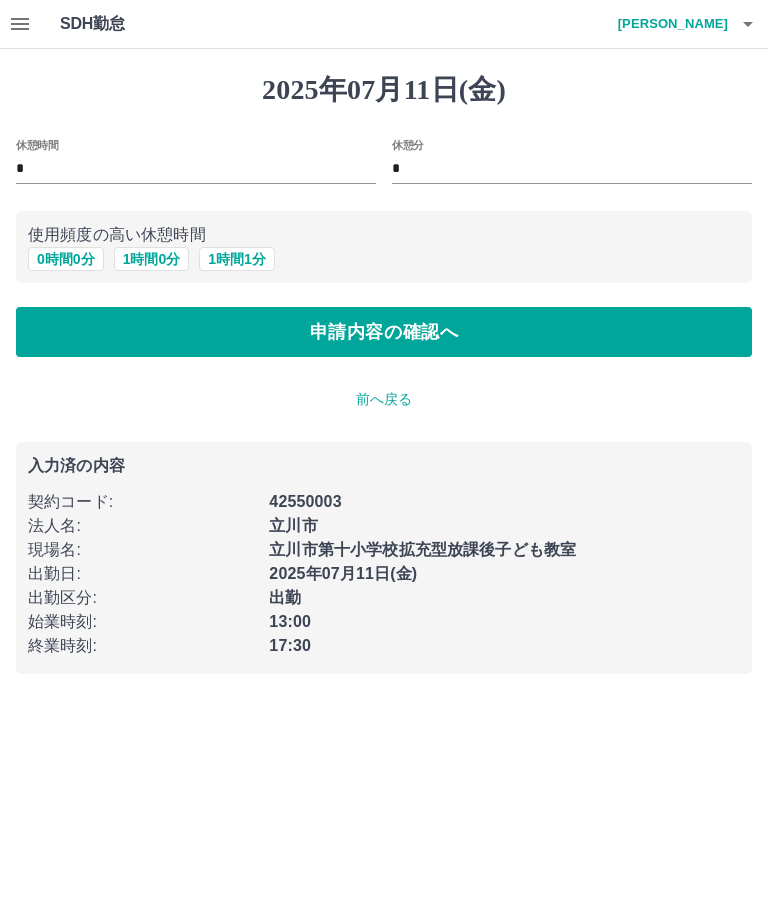 click on "申請内容の確認へ" at bounding box center [384, 332] 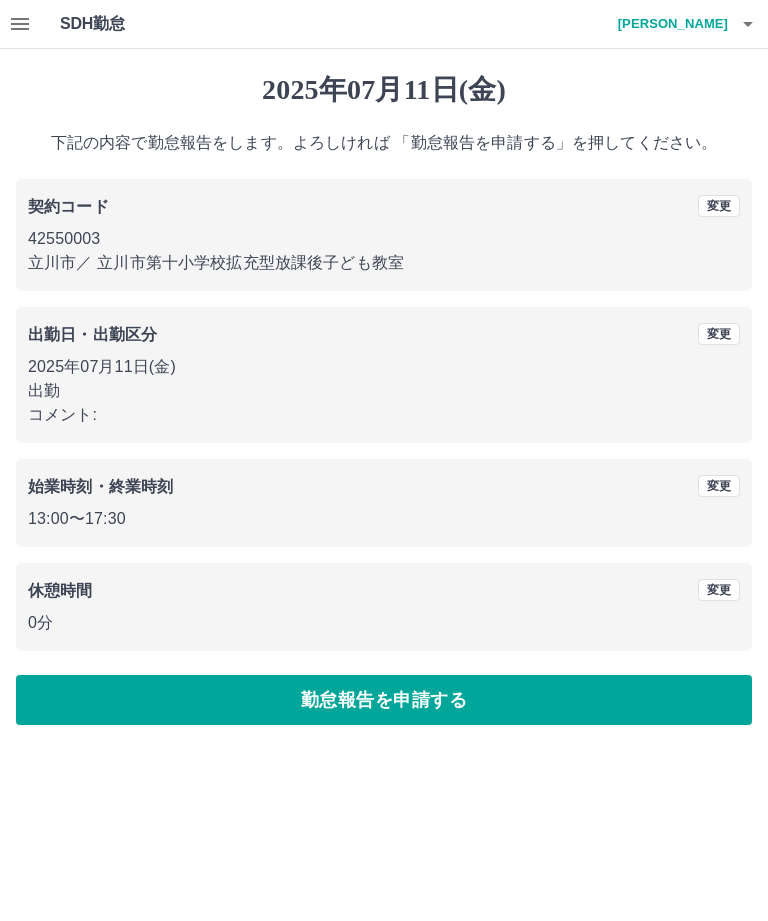 click on "勤怠報告を申請する" at bounding box center (384, 700) 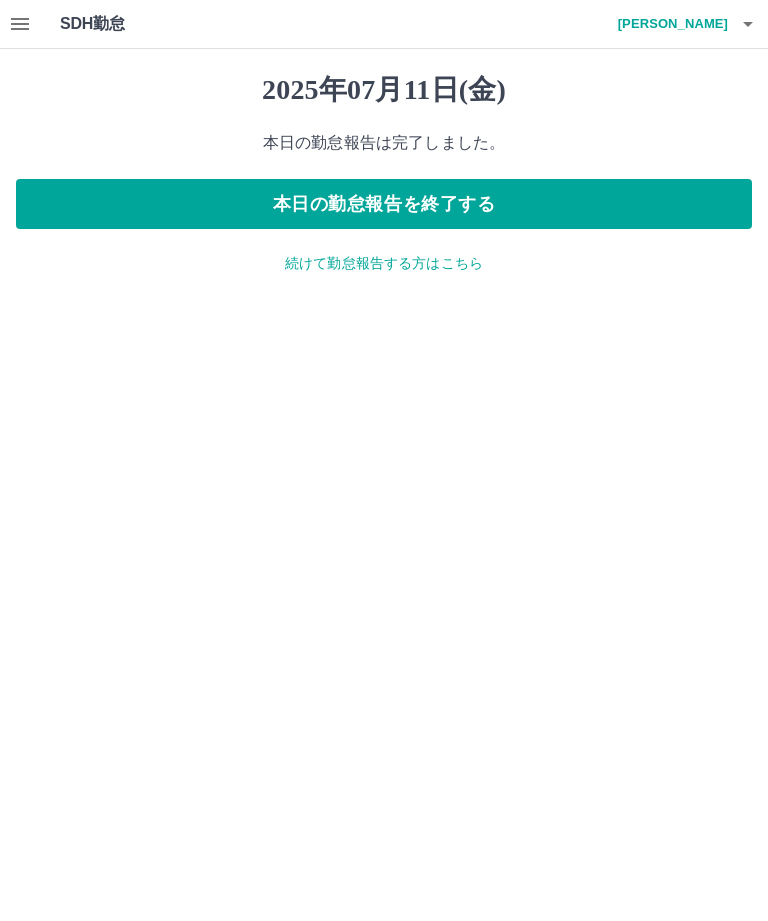 click on "本日の勤怠報告を終了する" at bounding box center (384, 204) 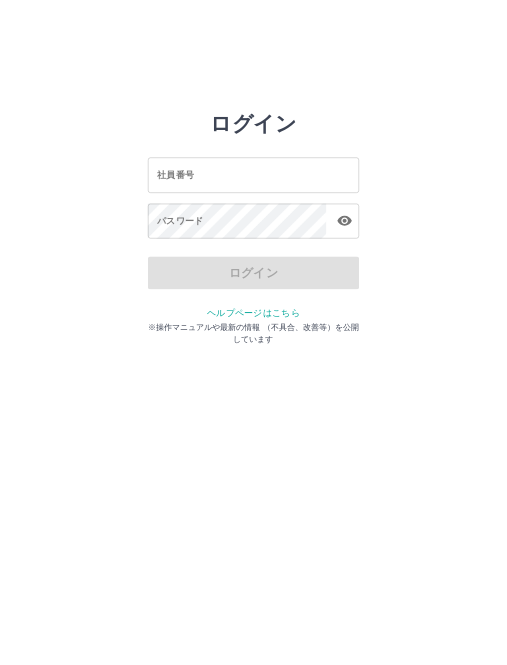 scroll, scrollTop: 0, scrollLeft: 0, axis: both 